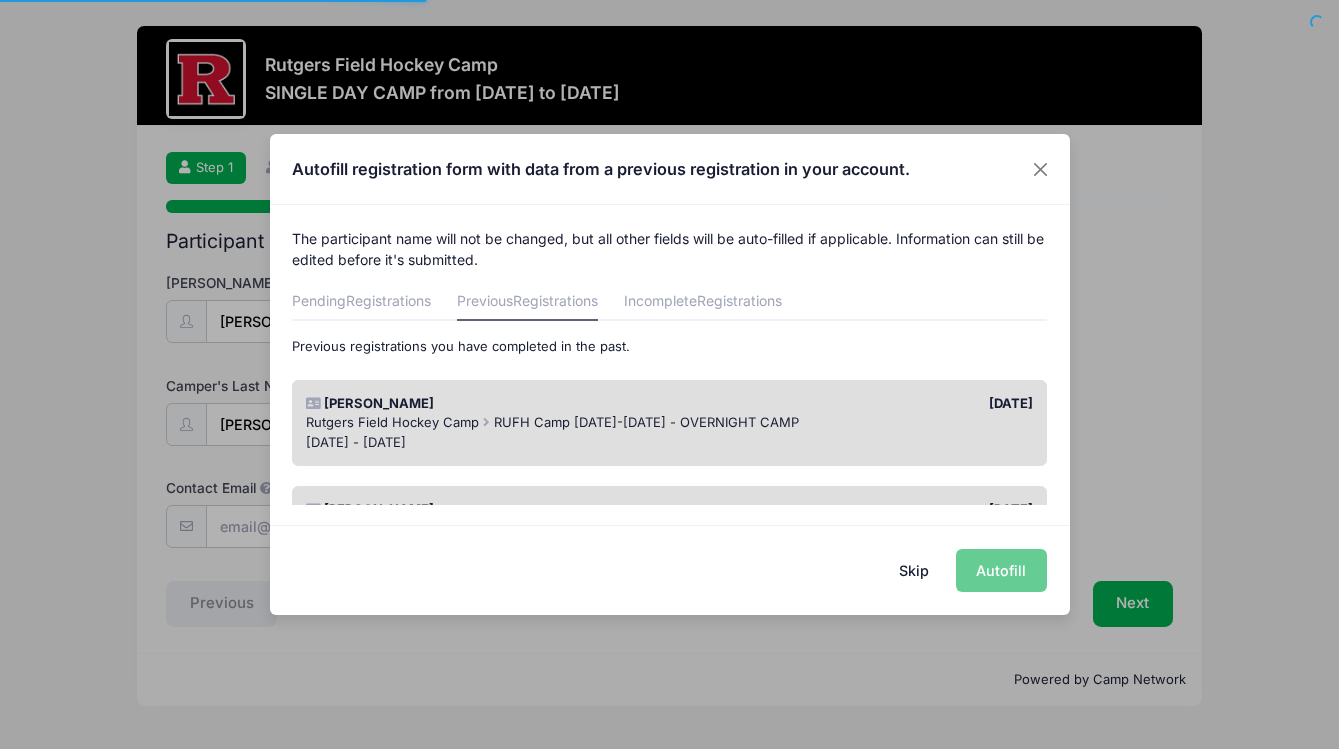 scroll, scrollTop: 0, scrollLeft: 0, axis: both 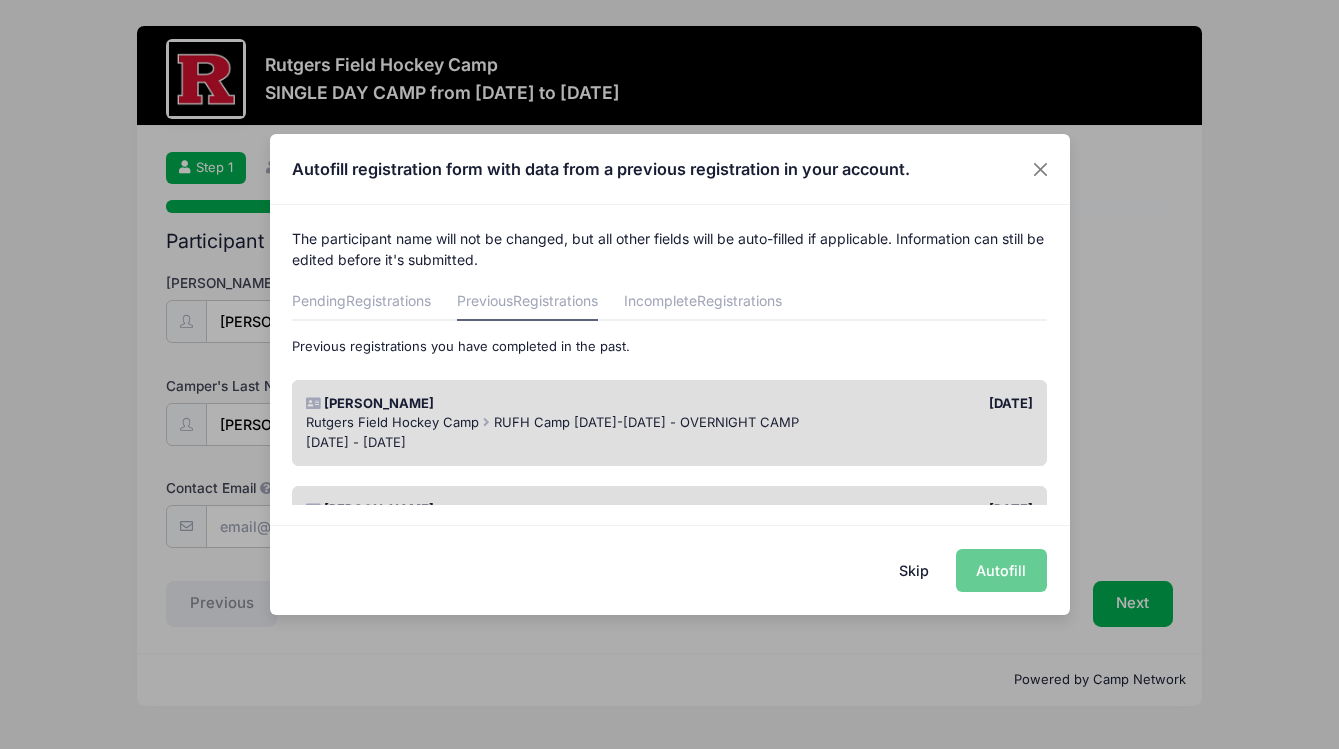 click on "RUFH Camp [DATE]-[DATE] - OVERNIGHT CAMP" at bounding box center (646, 422) 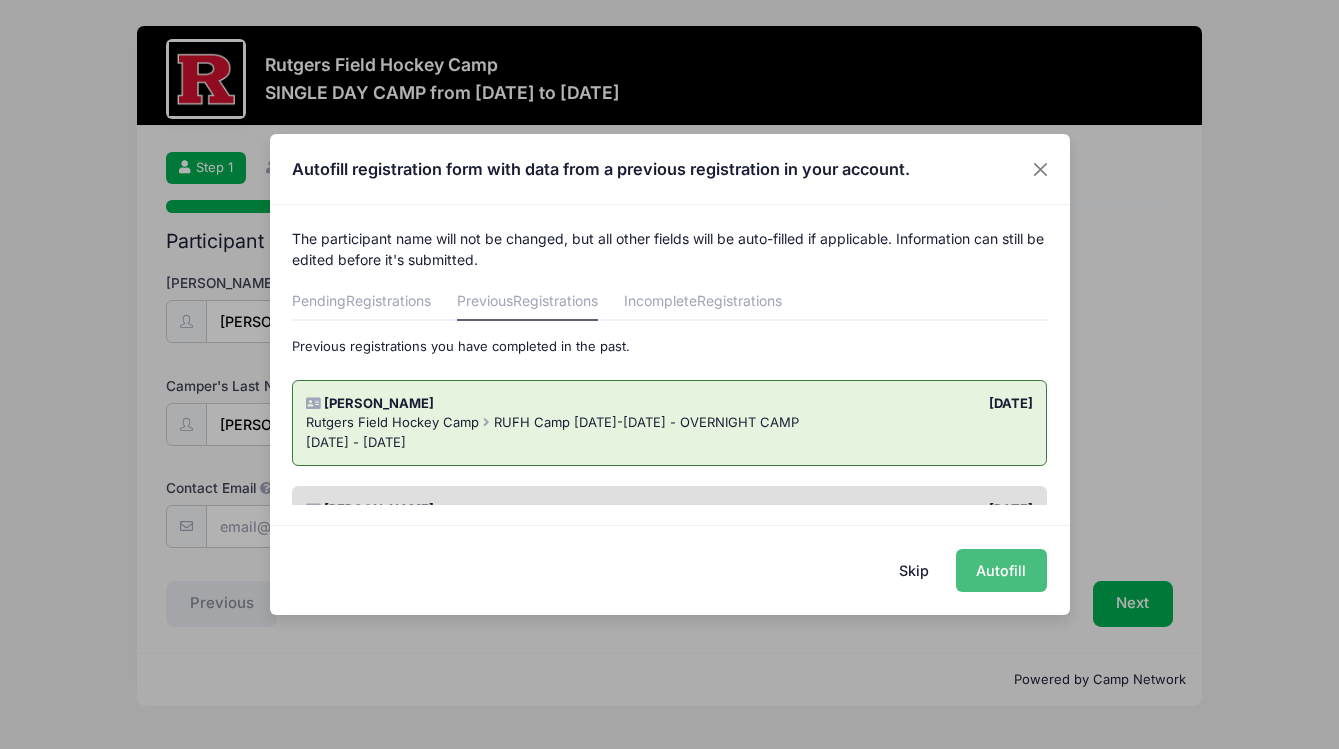 click on "Autofill" at bounding box center (1001, 570) 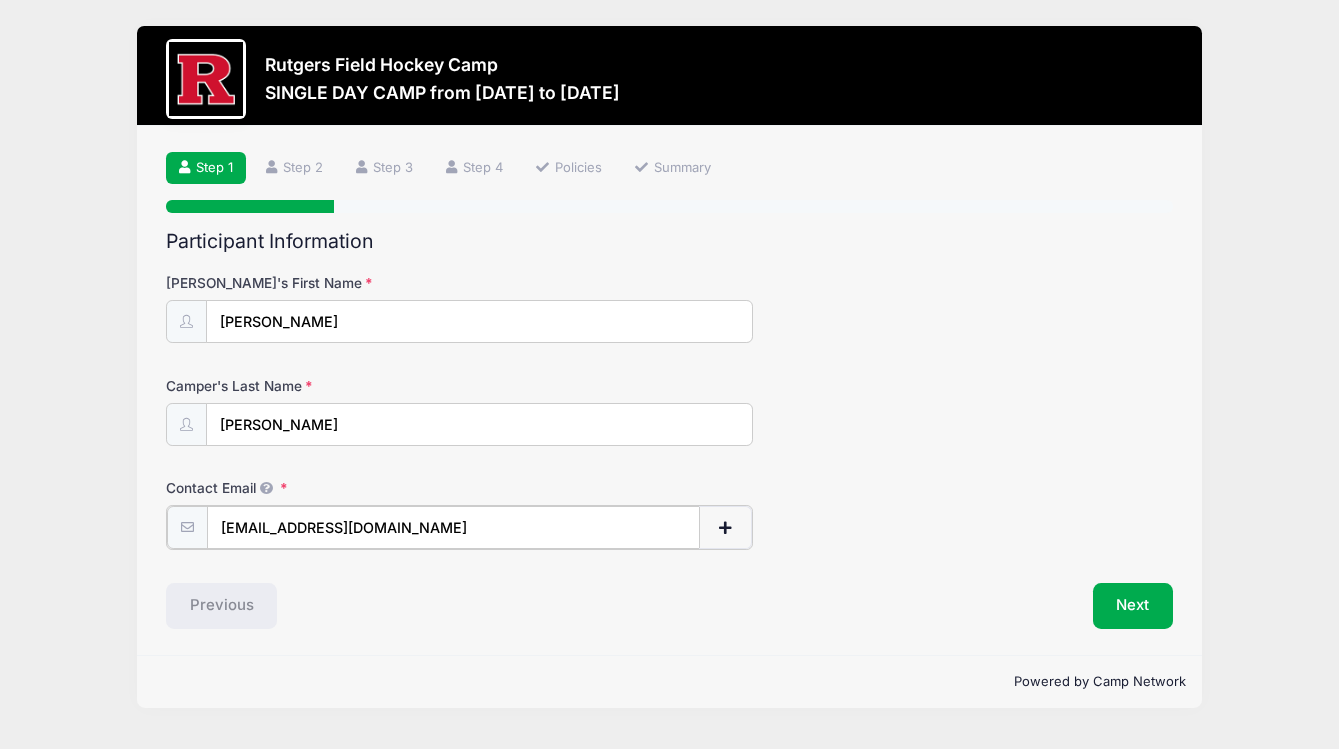 click at bounding box center (725, 528) 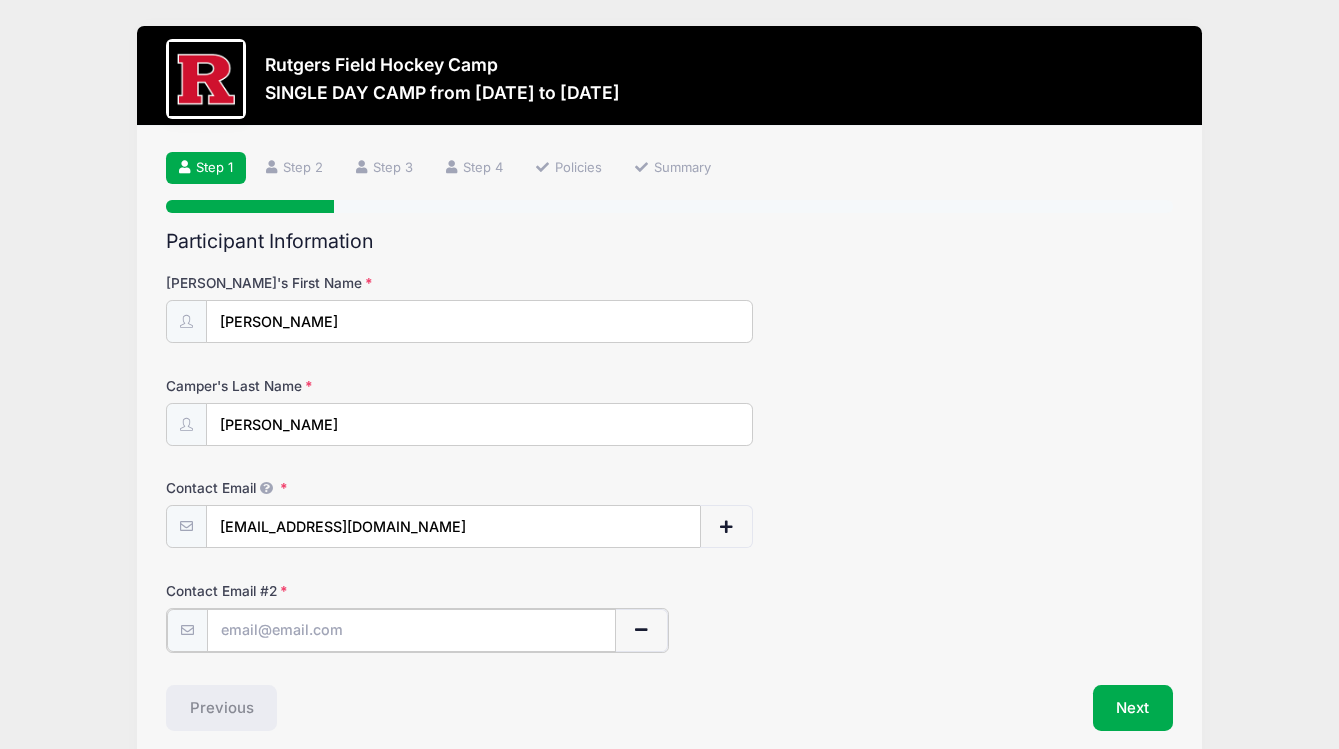 click at bounding box center (412, 630) 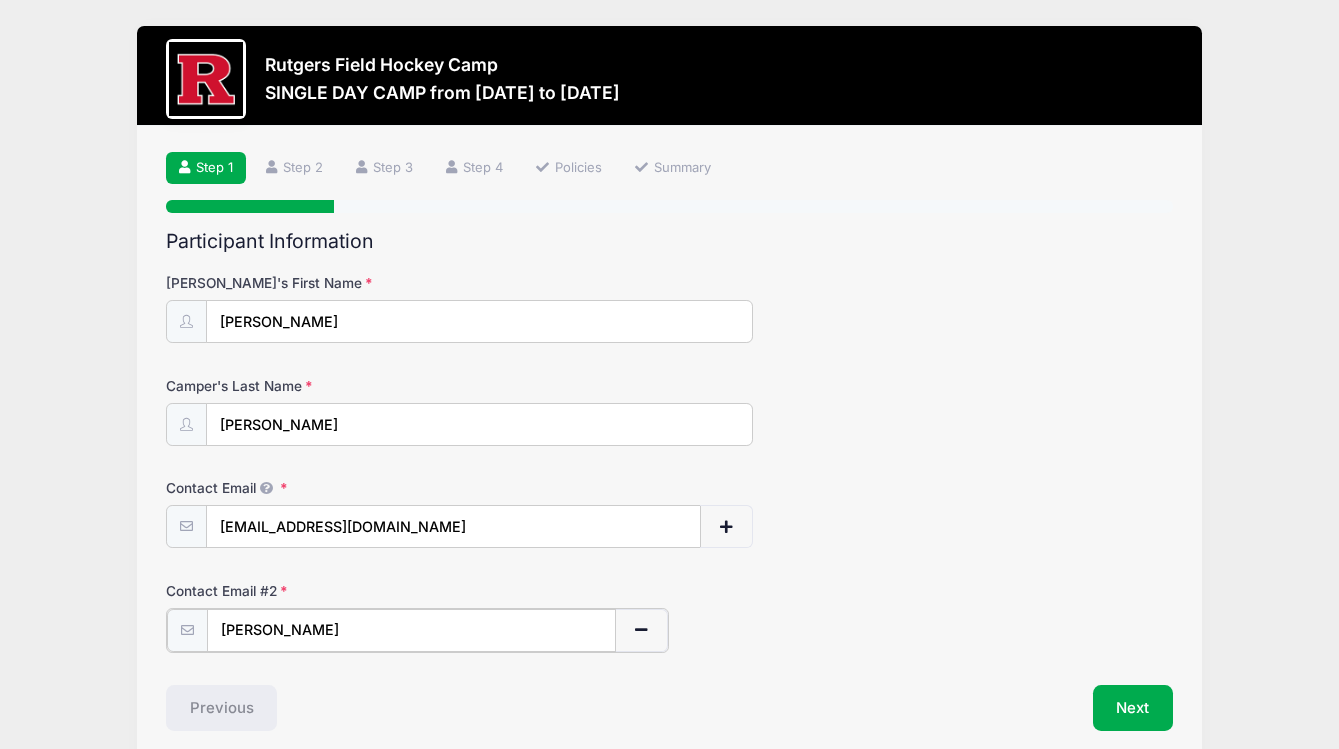 type on "jenna" 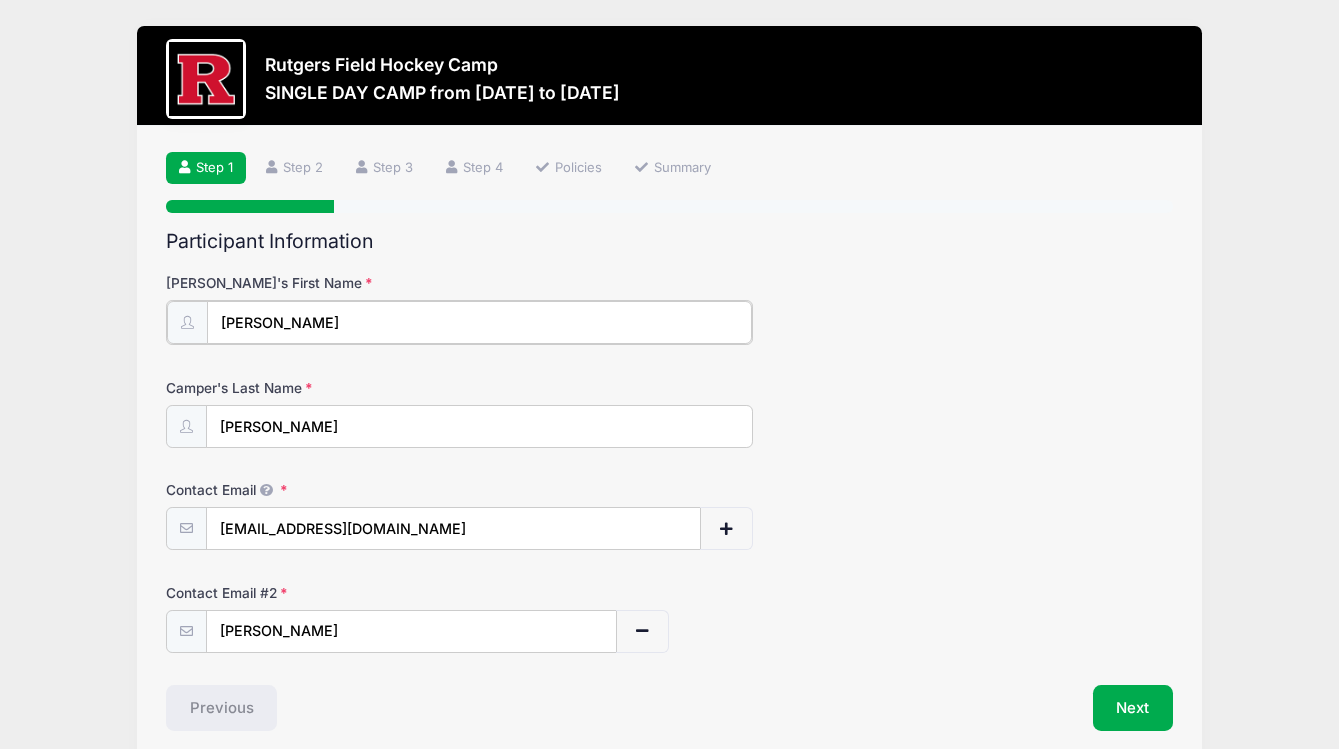 type on "Jenna" 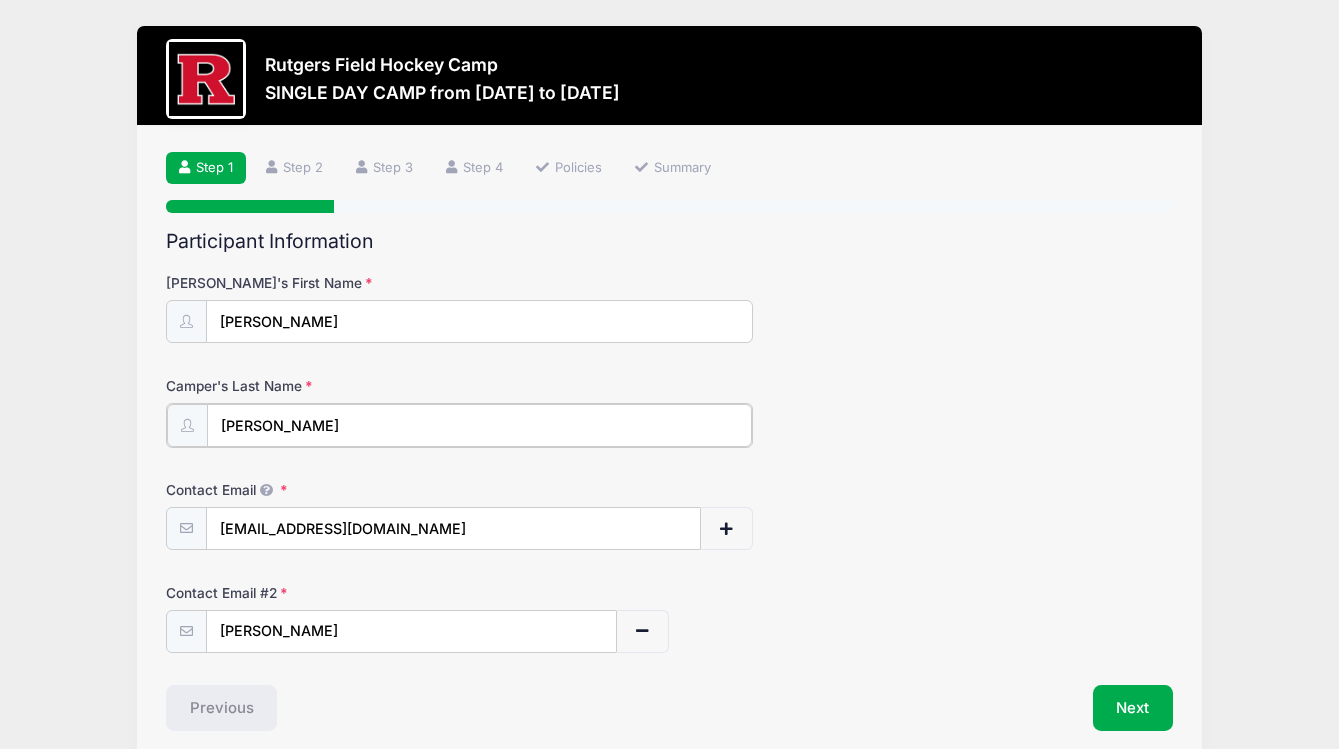 type on "Cardone" 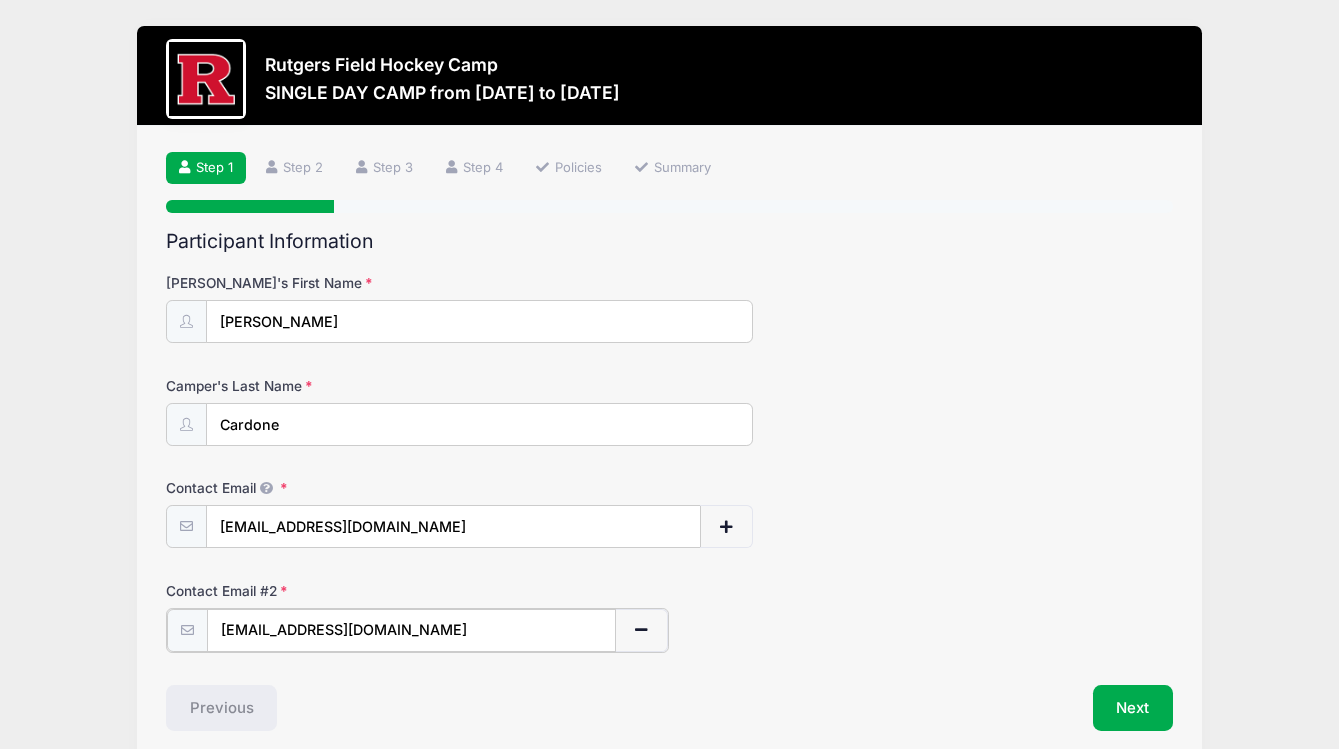 type on "jennalcardone@gmail.com" 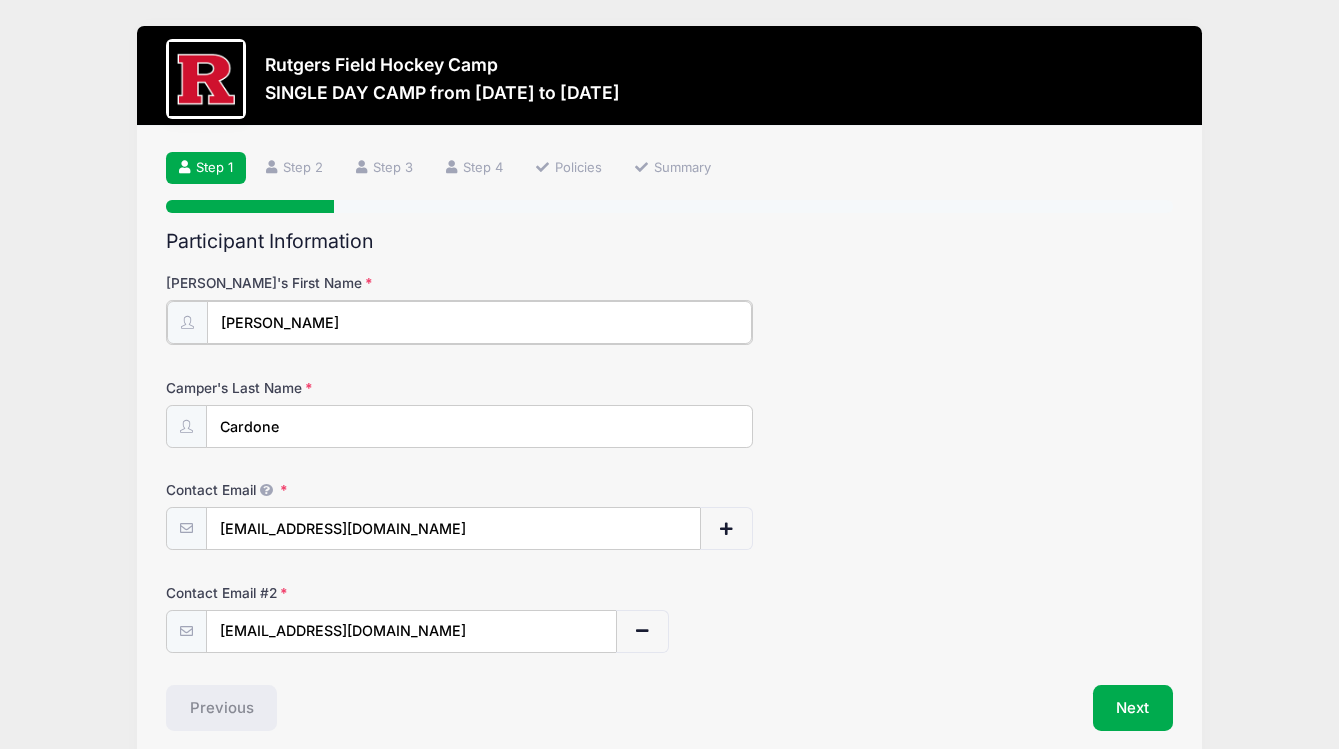 drag, startPoint x: 266, startPoint y: 321, endPoint x: 194, endPoint y: 321, distance: 72 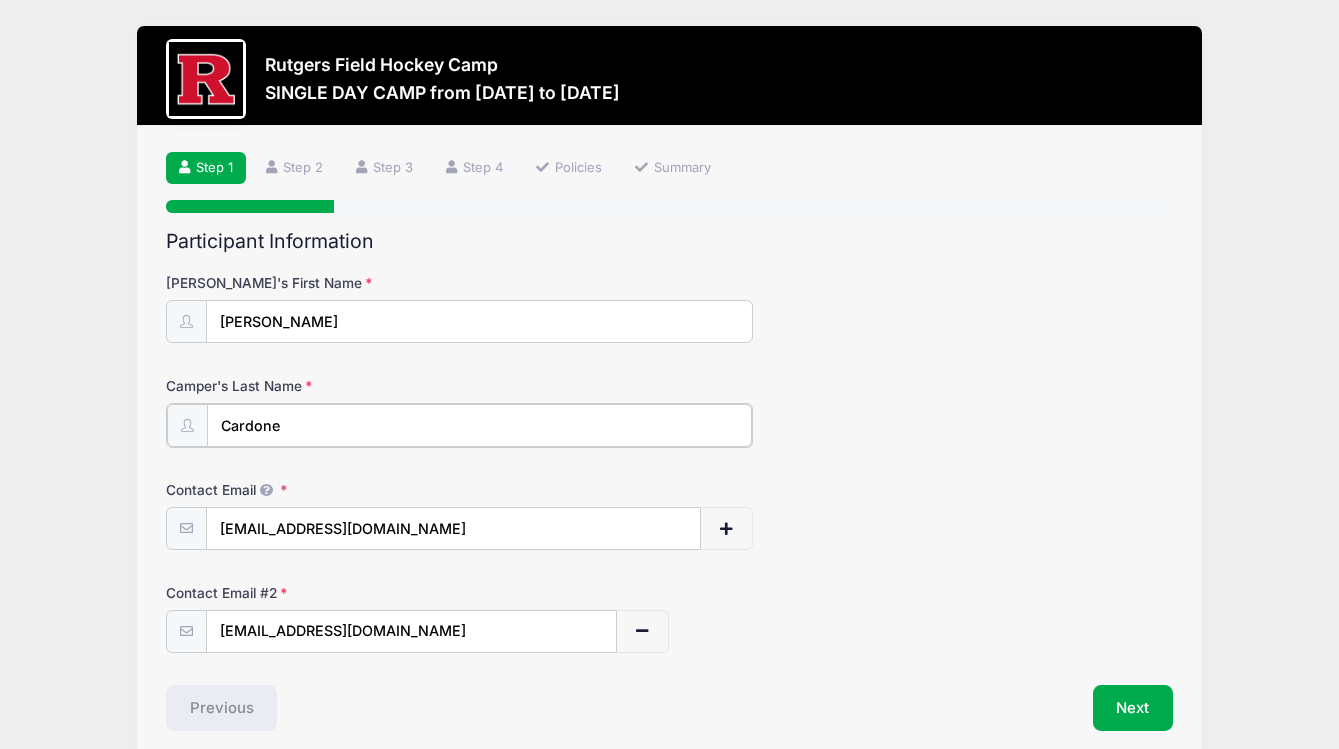 drag, startPoint x: 299, startPoint y: 426, endPoint x: 187, endPoint y: 418, distance: 112.28535 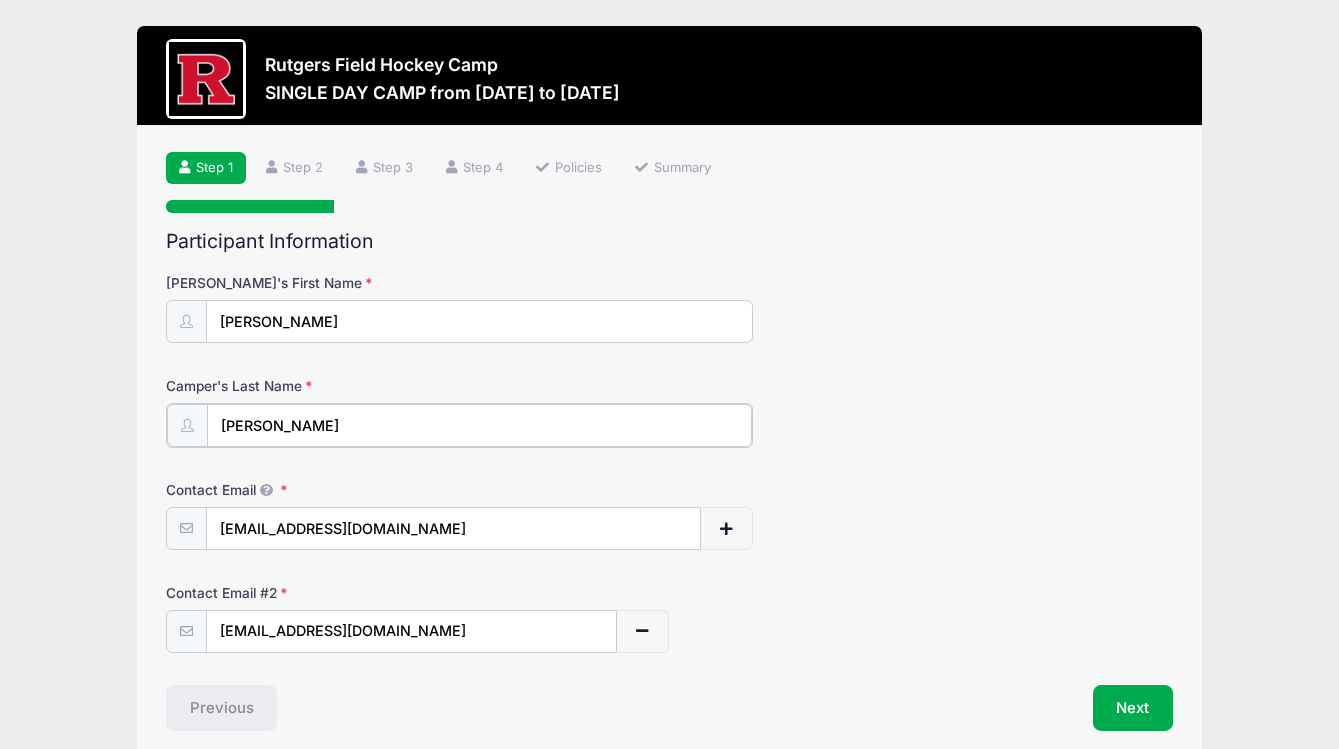 type on "[PERSON_NAME]" 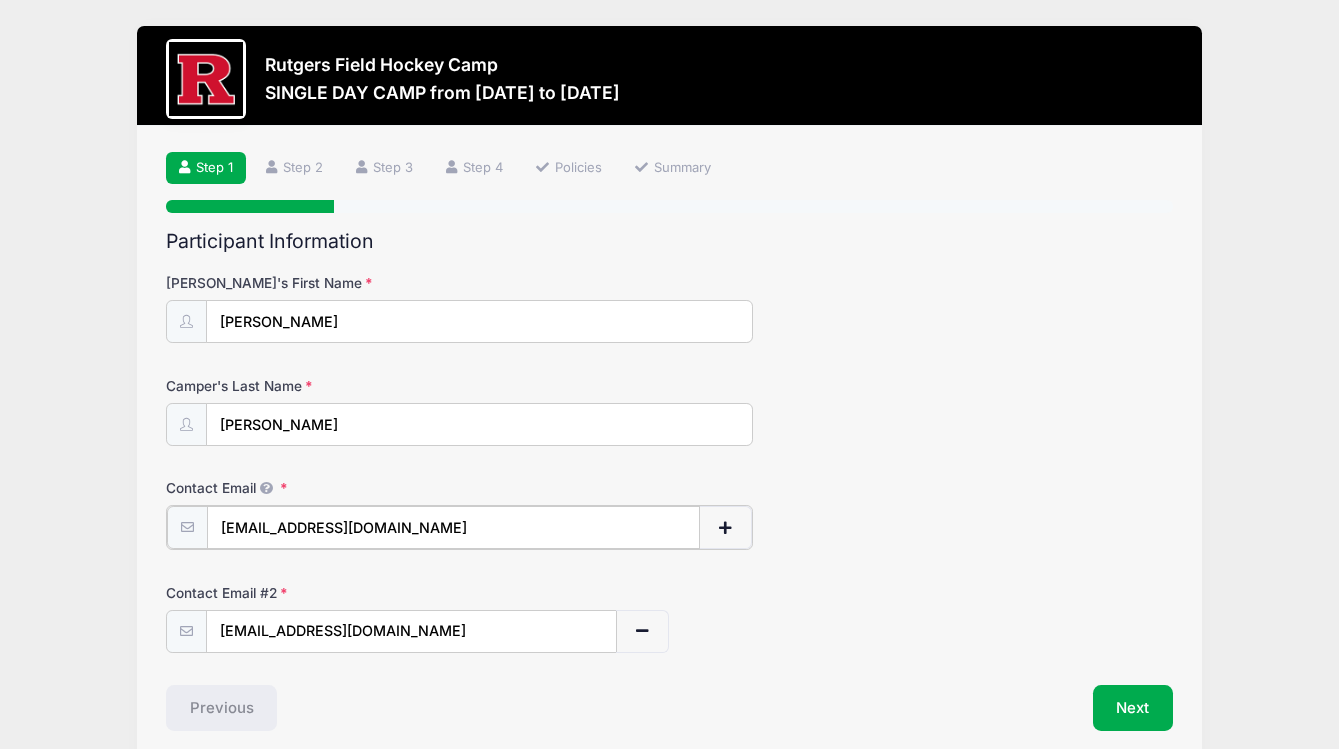 click on "[EMAIL_ADDRESS][DOMAIN_NAME]" at bounding box center [454, 527] 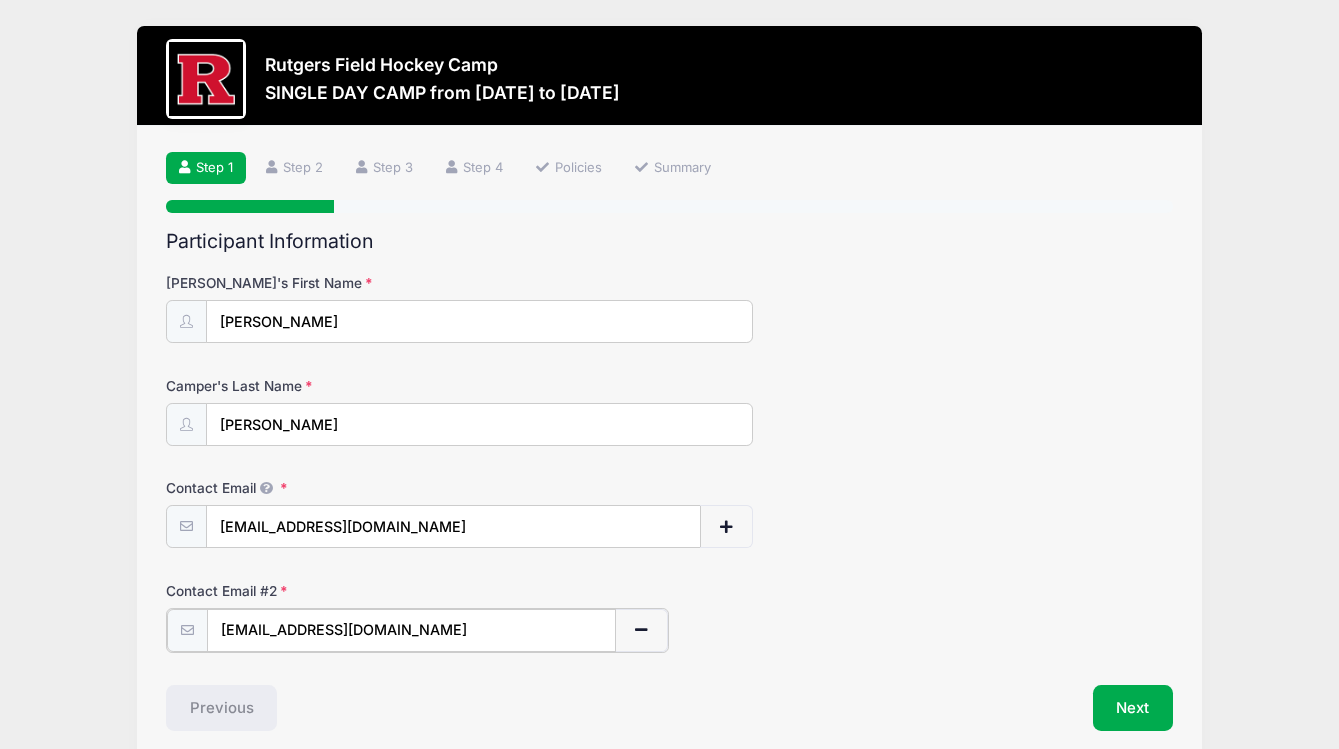 drag, startPoint x: 436, startPoint y: 638, endPoint x: 183, endPoint y: 622, distance: 253.50542 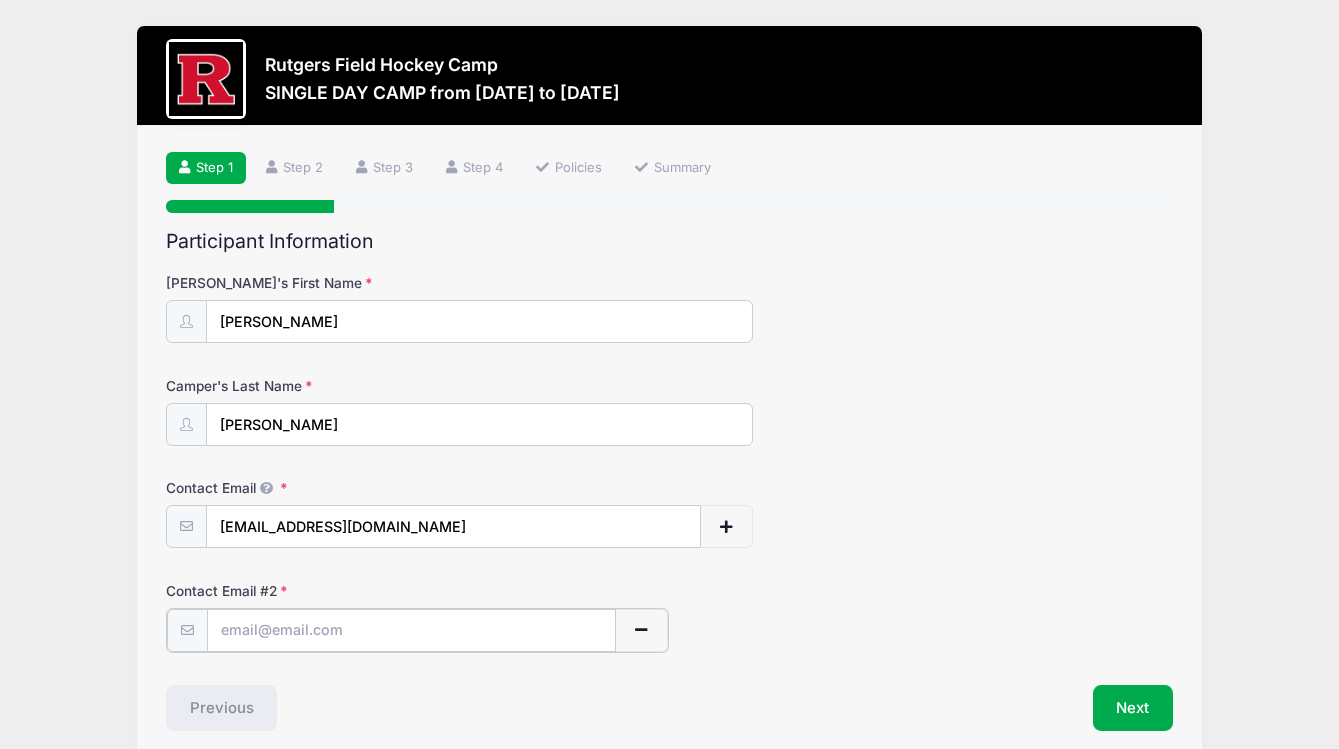 type on "C" 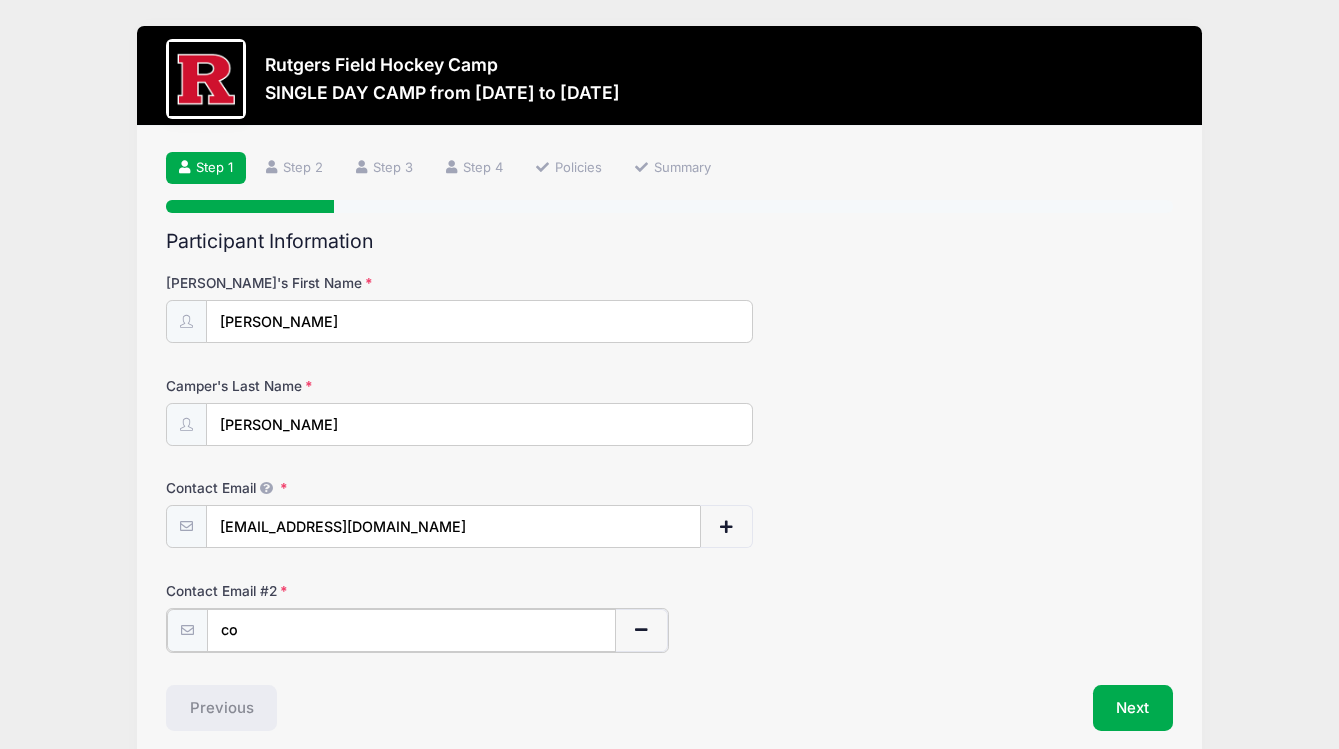 type on "c" 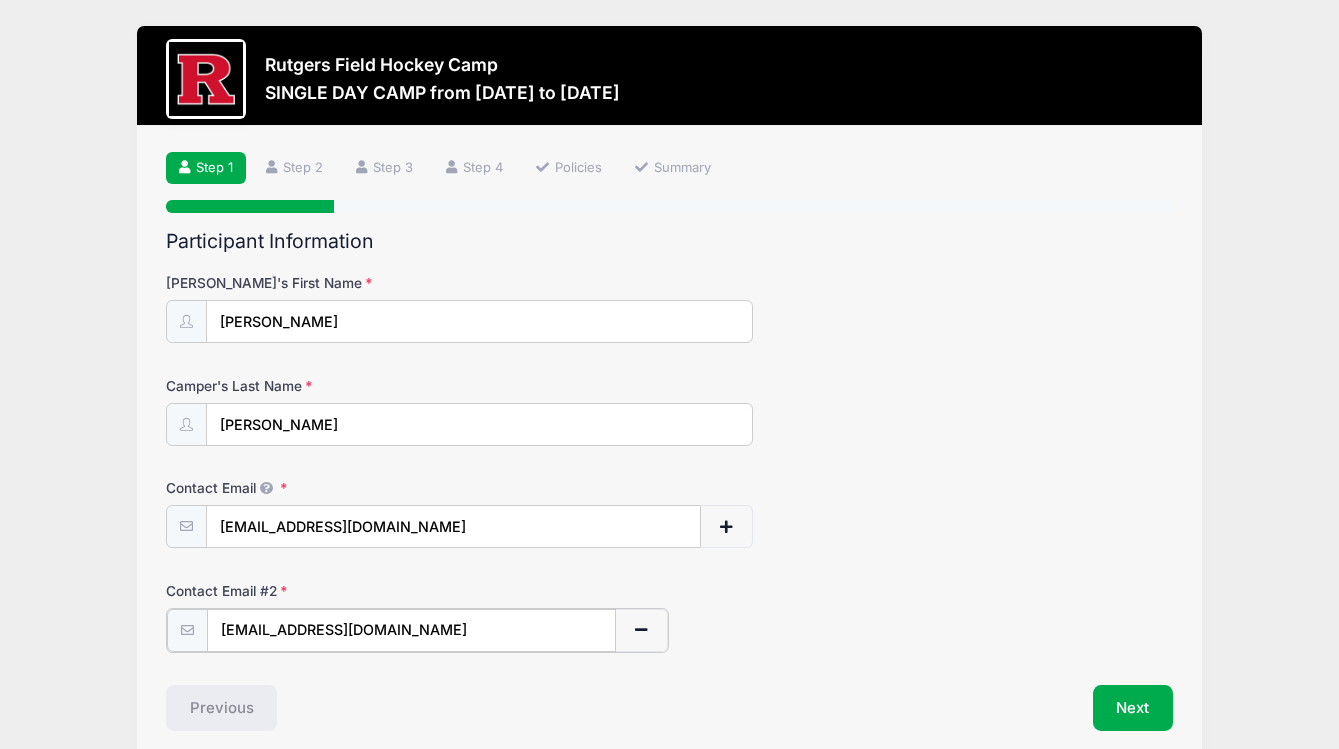 type on "[EMAIL_ADDRESS][DOMAIN_NAME]" 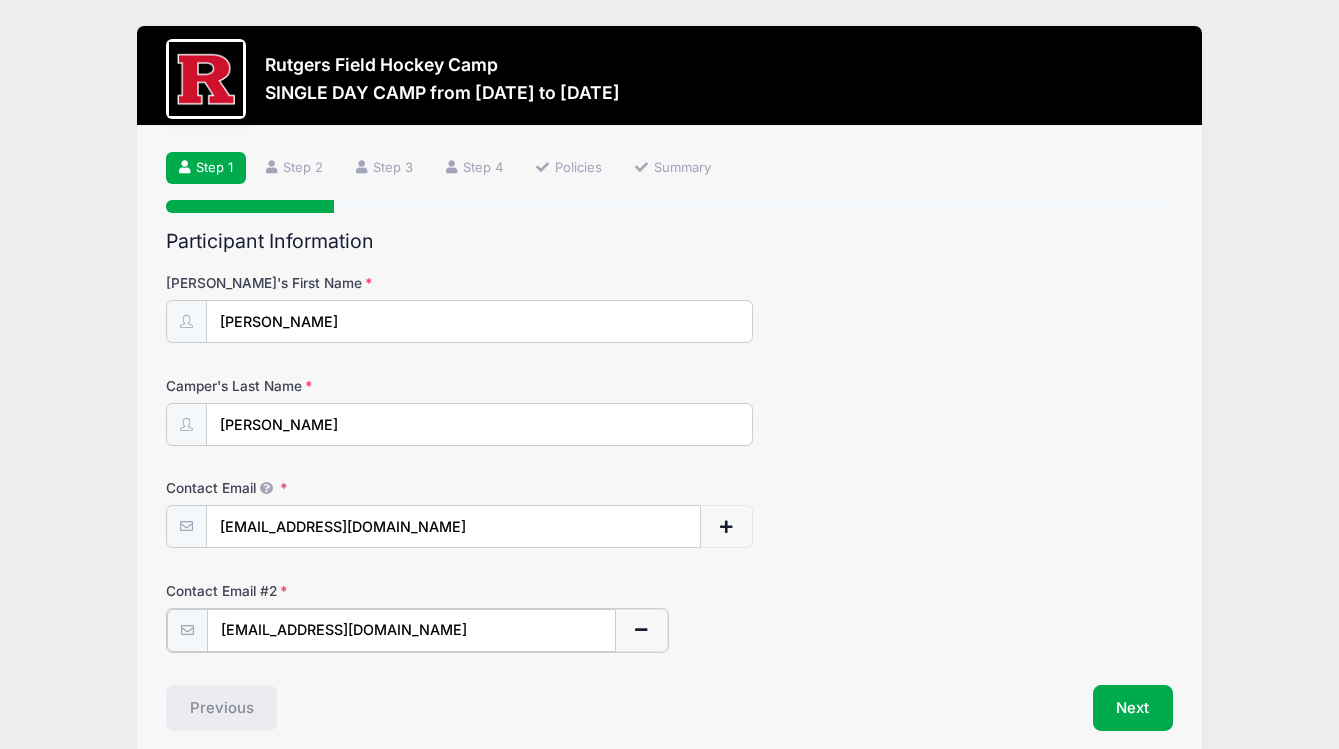 type 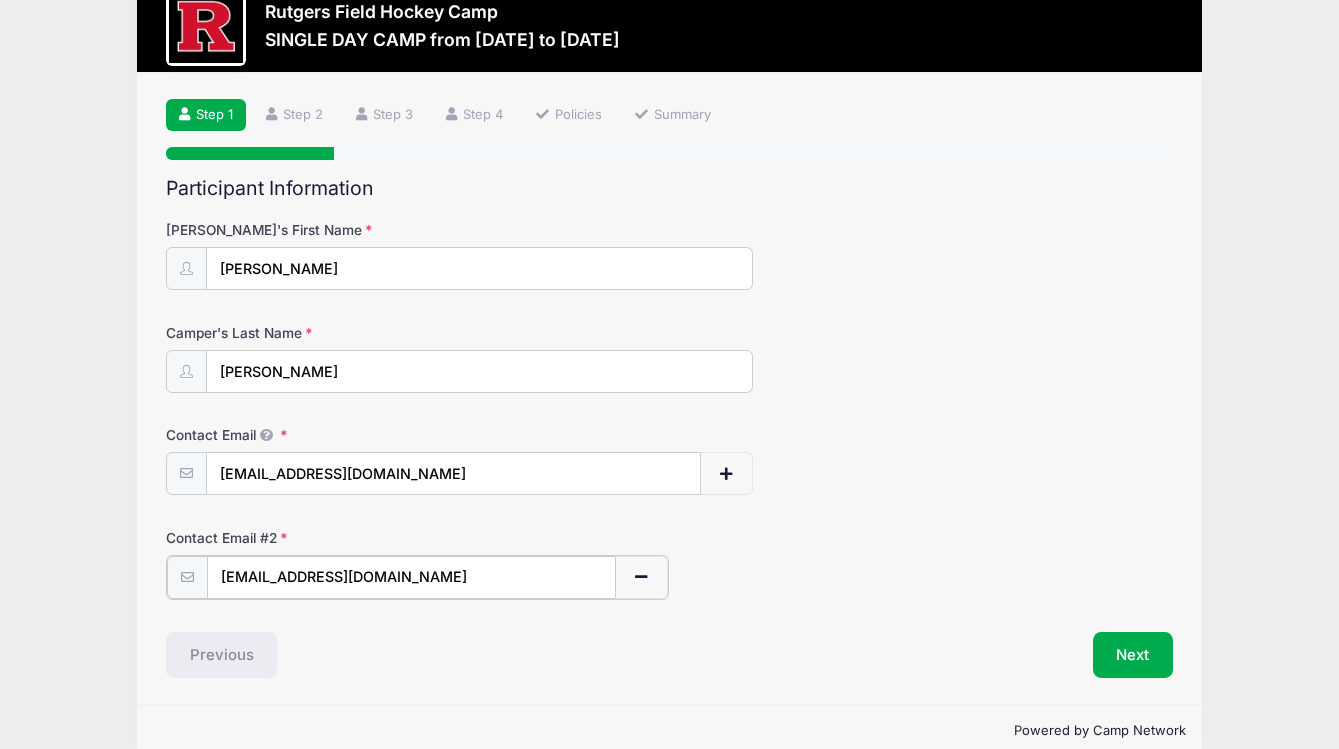 scroll, scrollTop: 56, scrollLeft: 0, axis: vertical 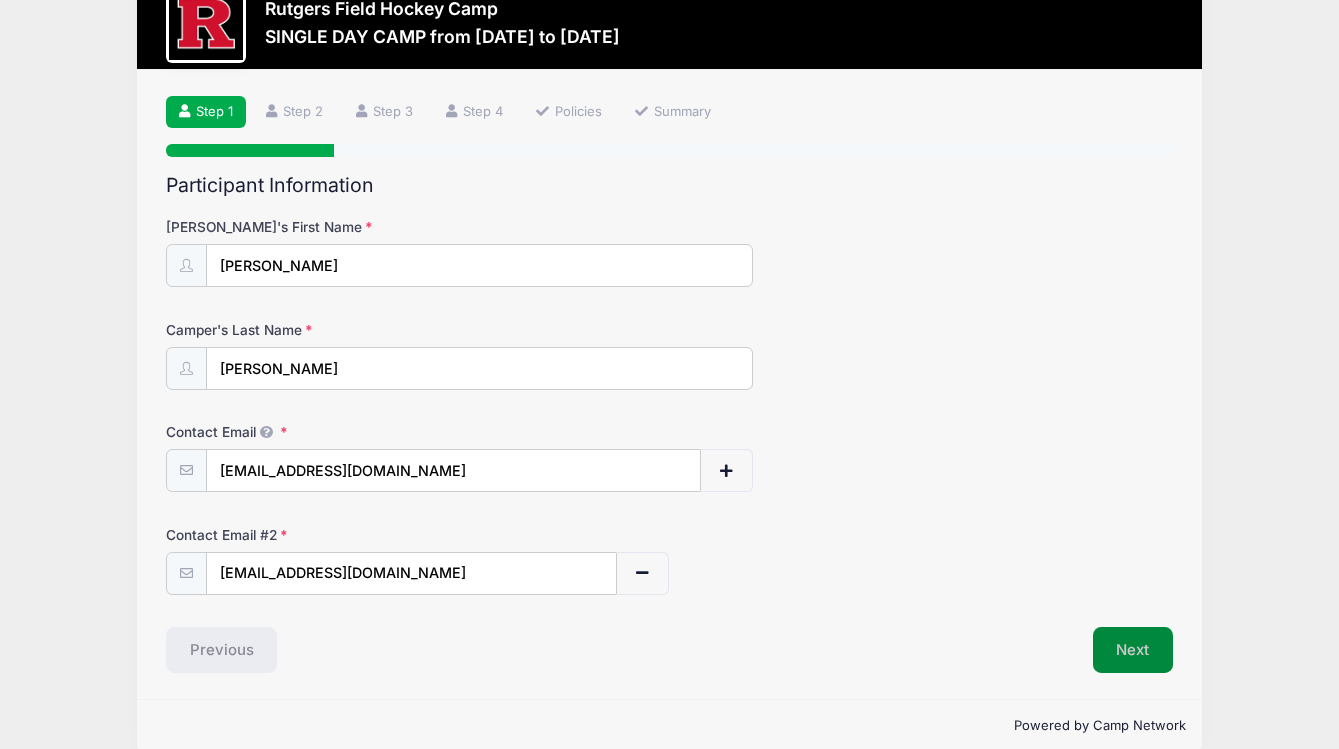 click on "Next" at bounding box center (1133, 650) 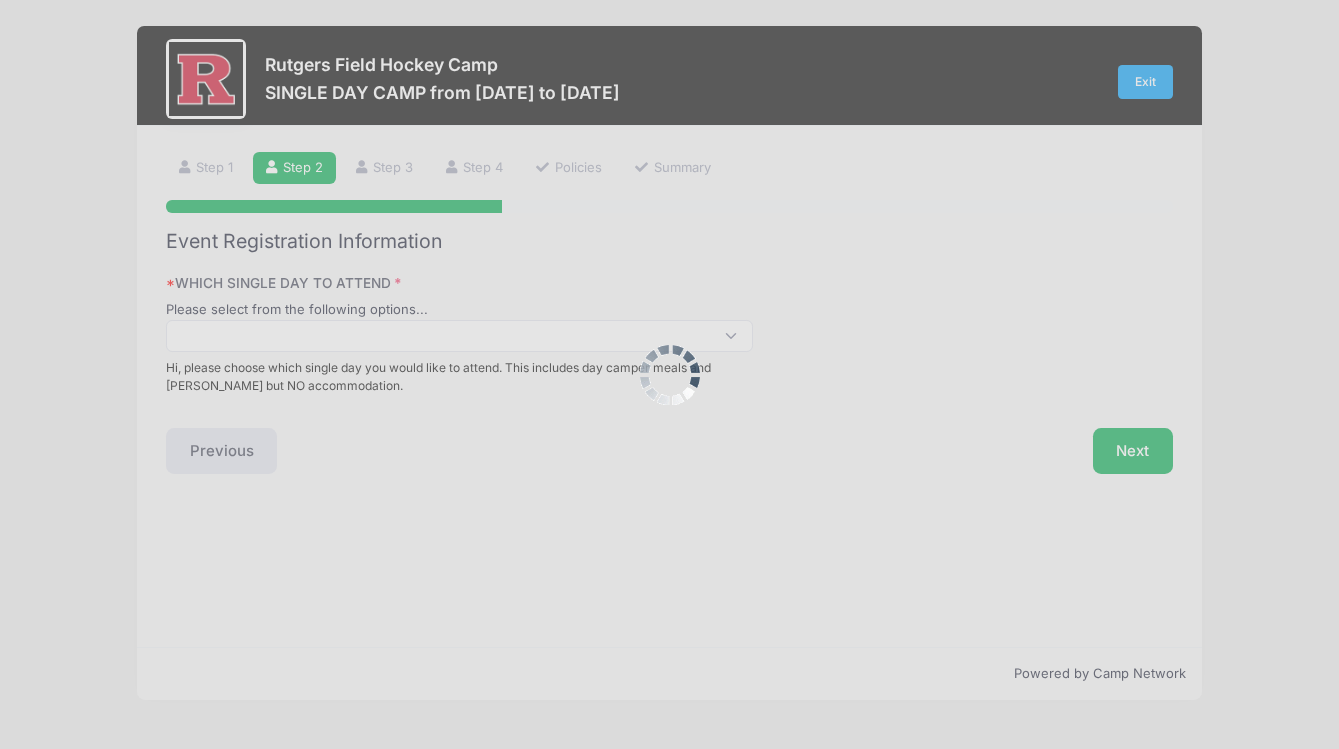 scroll, scrollTop: 0, scrollLeft: 0, axis: both 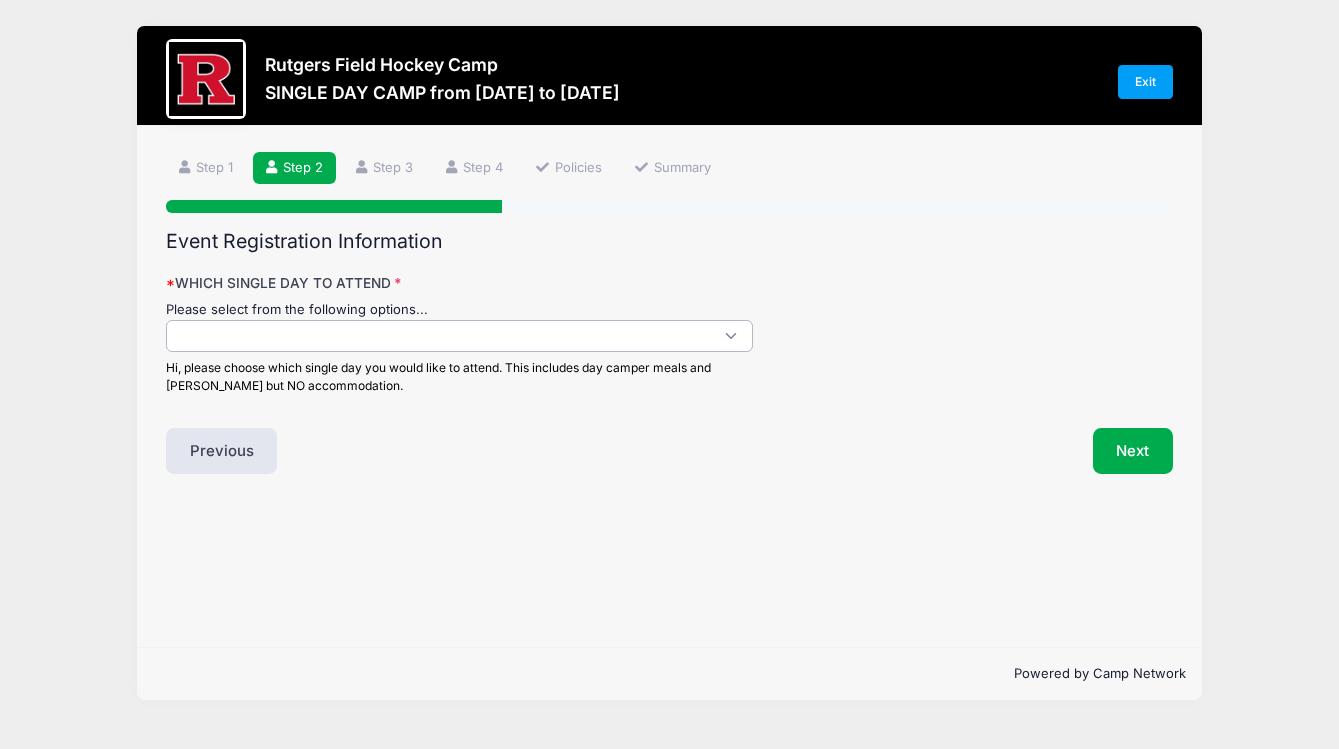 click at bounding box center [460, 336] 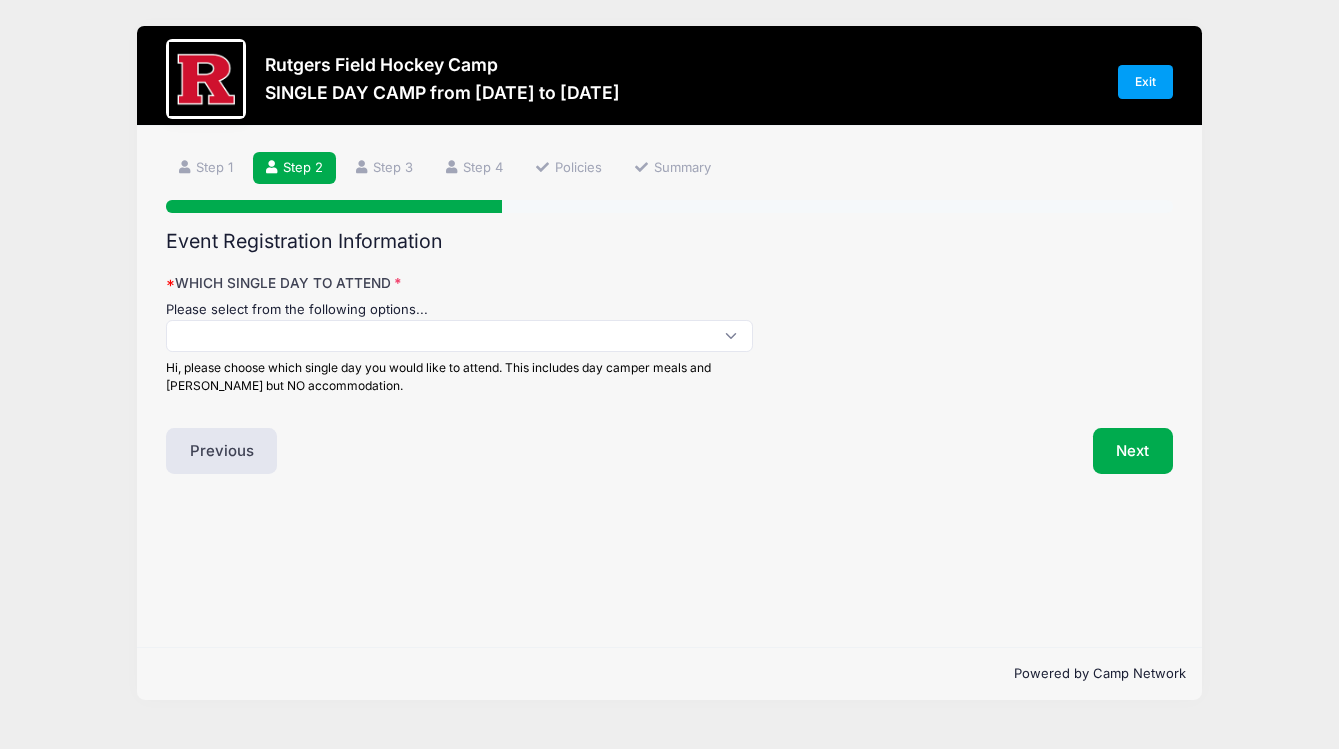click on "Event Registration Information" at bounding box center [669, 241] 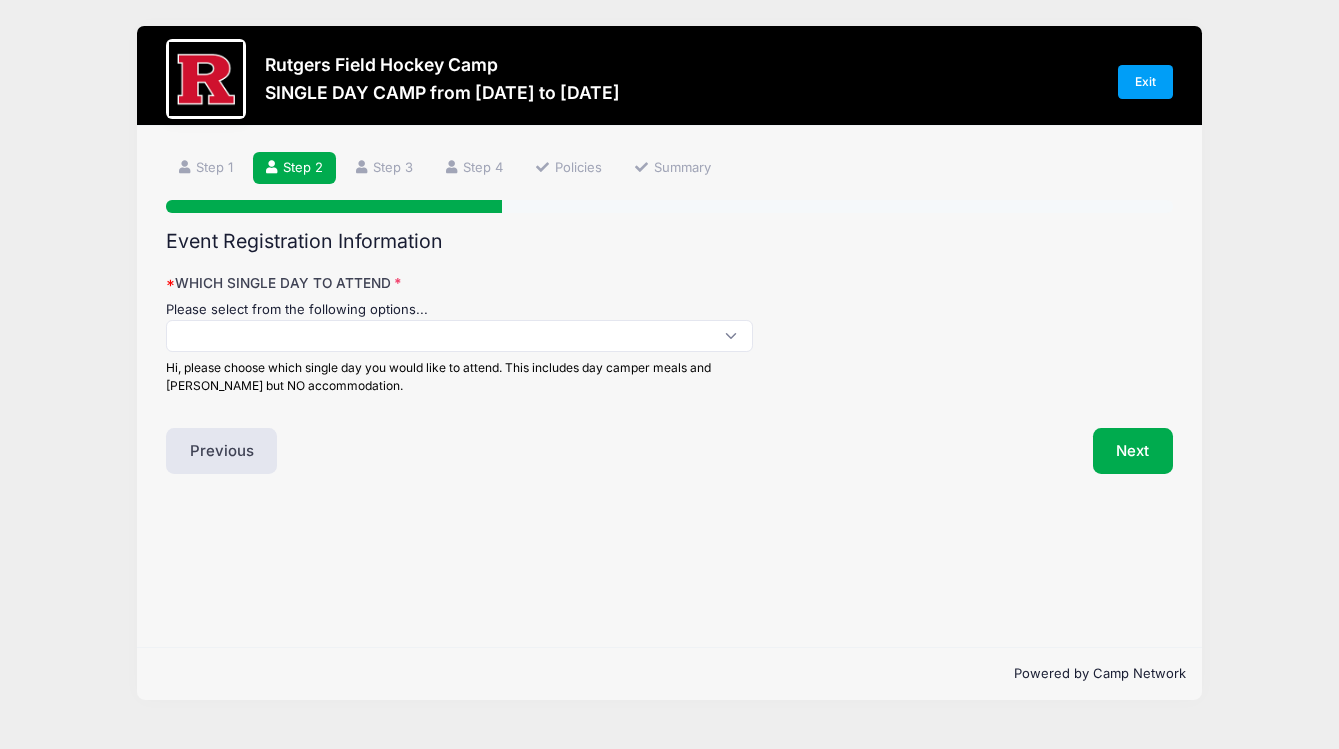 click at bounding box center (460, 336) 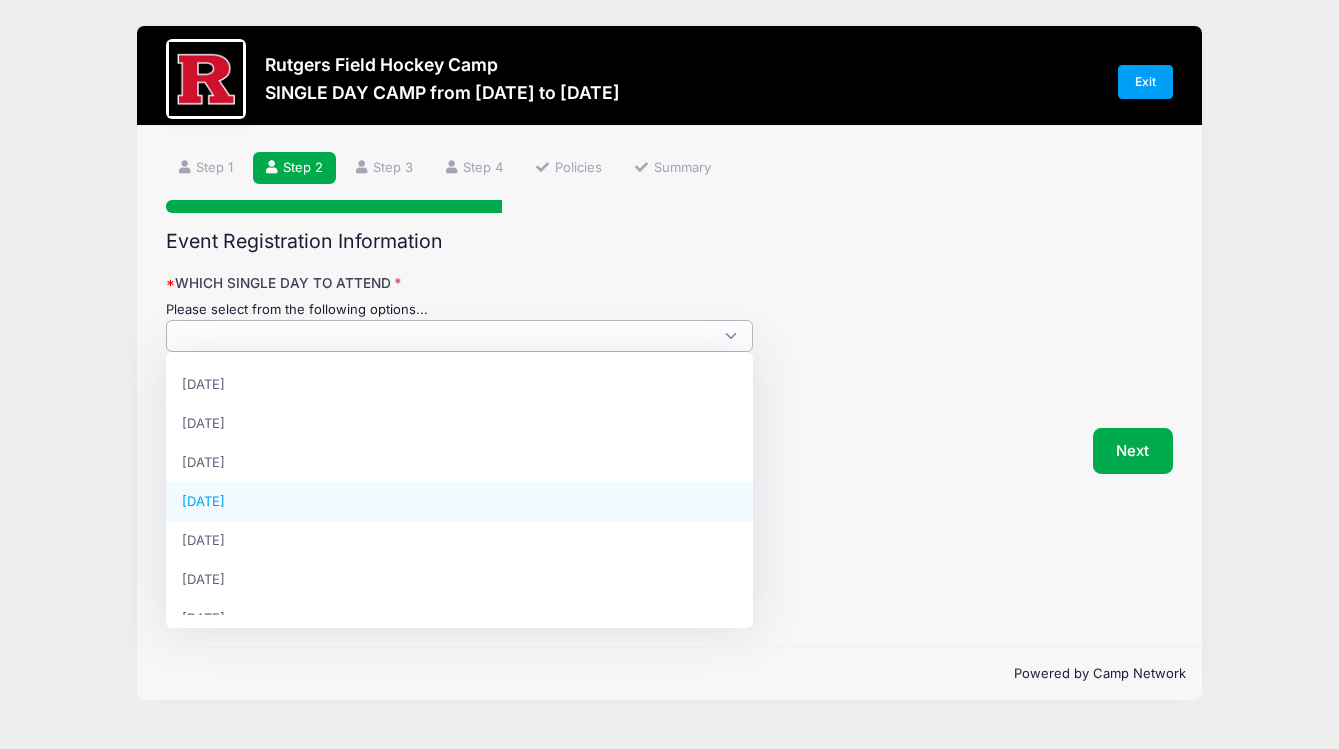 select on "[DATE]" 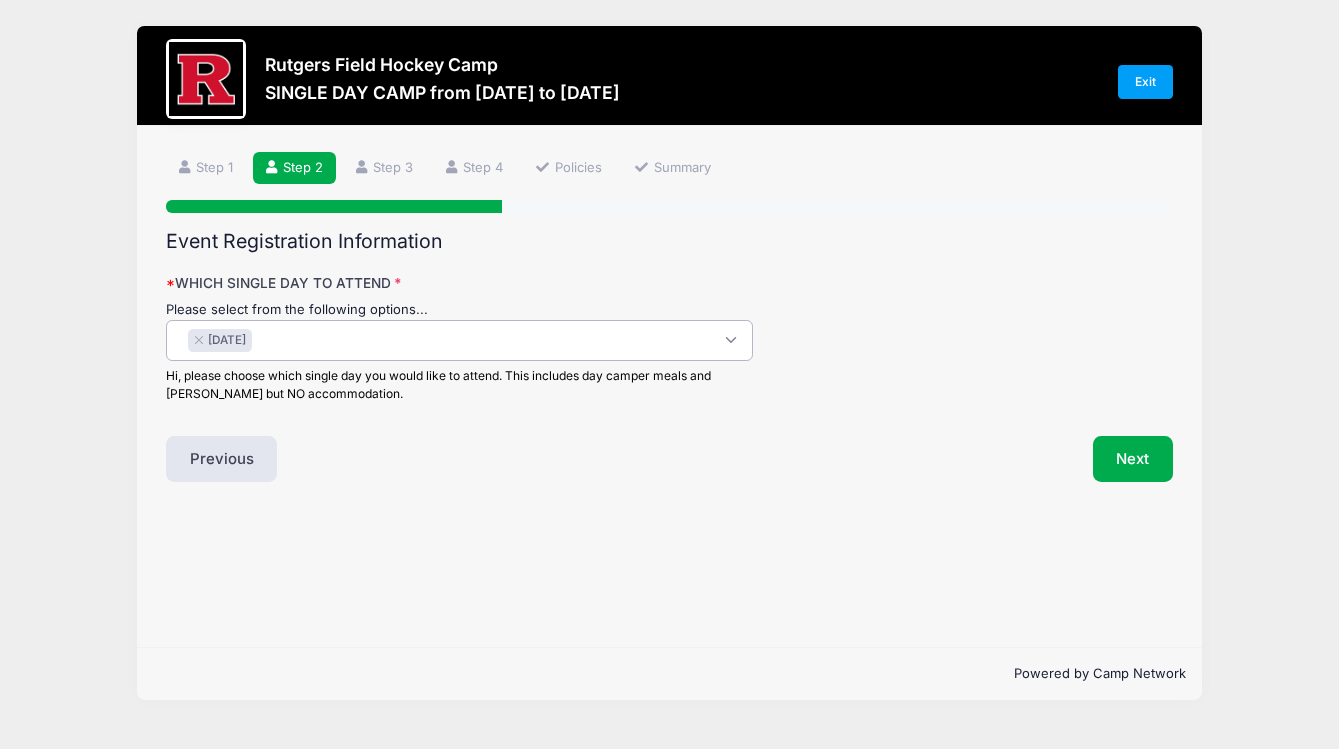 scroll, scrollTop: 65, scrollLeft: 0, axis: vertical 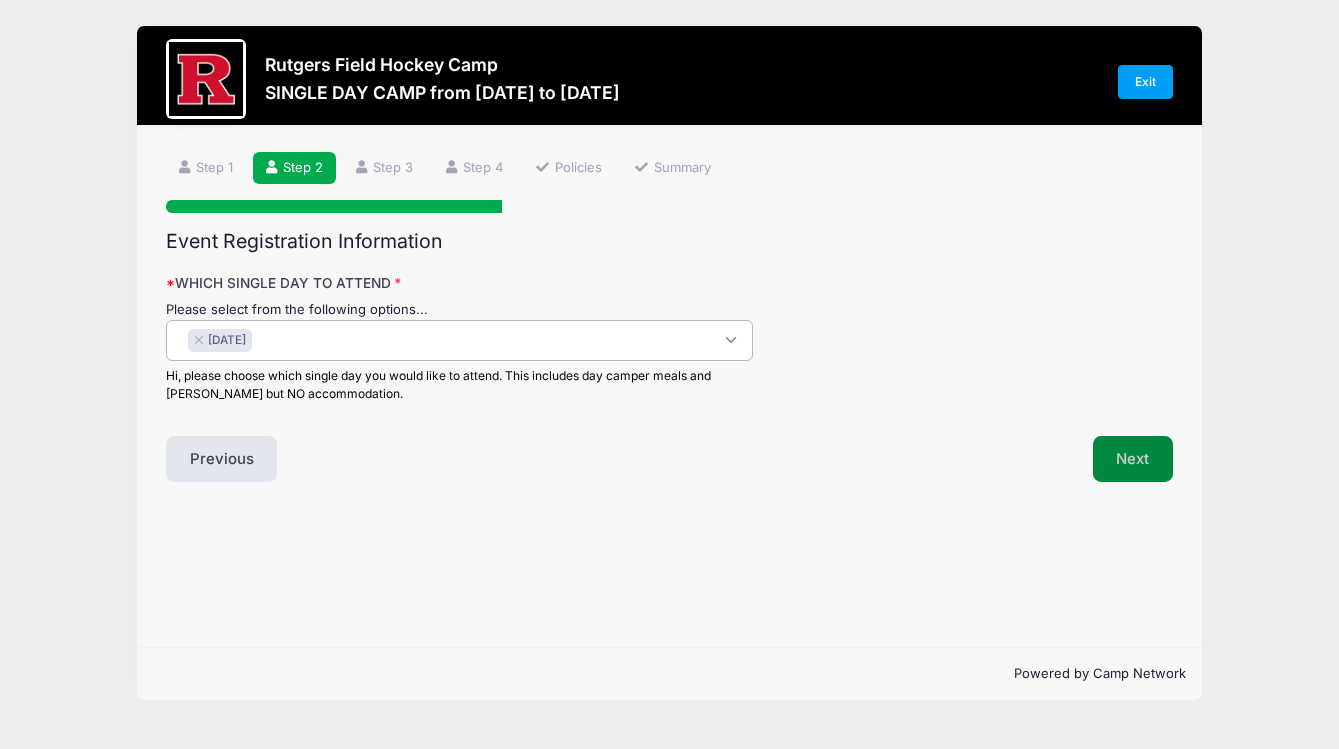 click on "Next" at bounding box center (1133, 459) 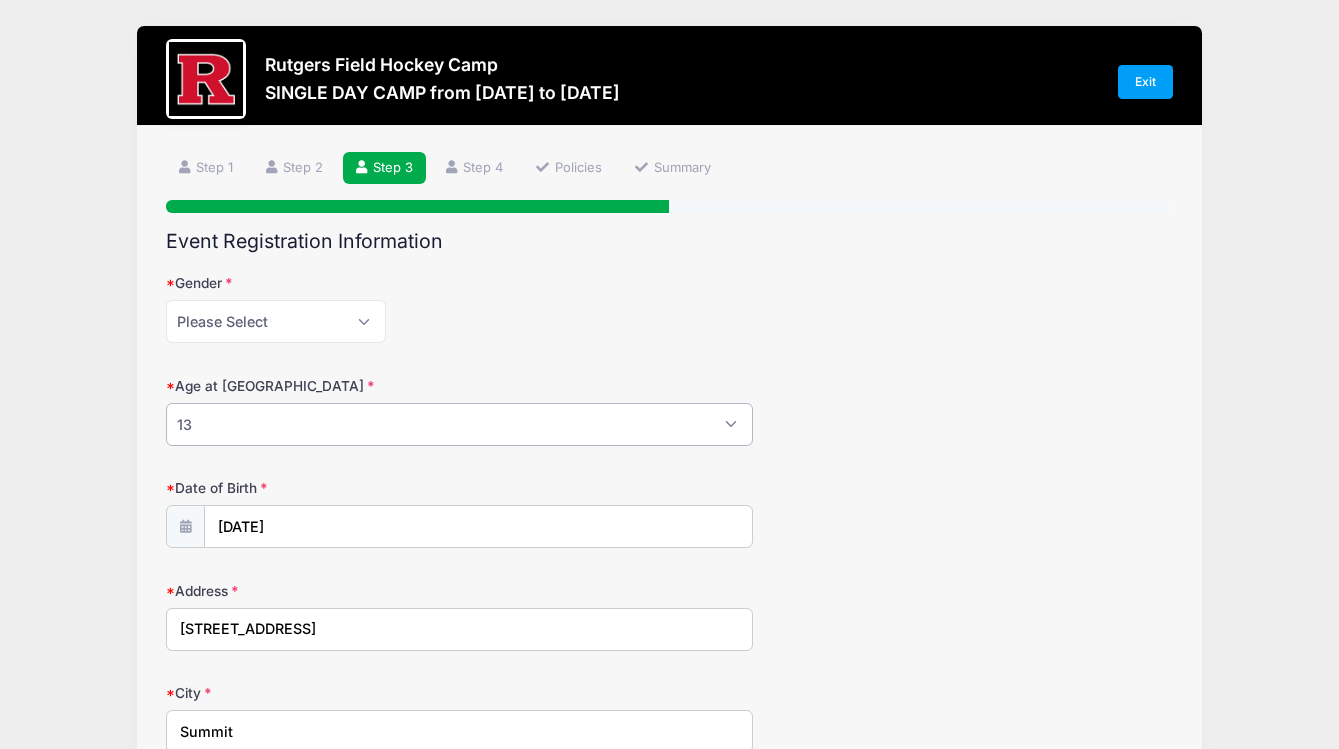 select on "14" 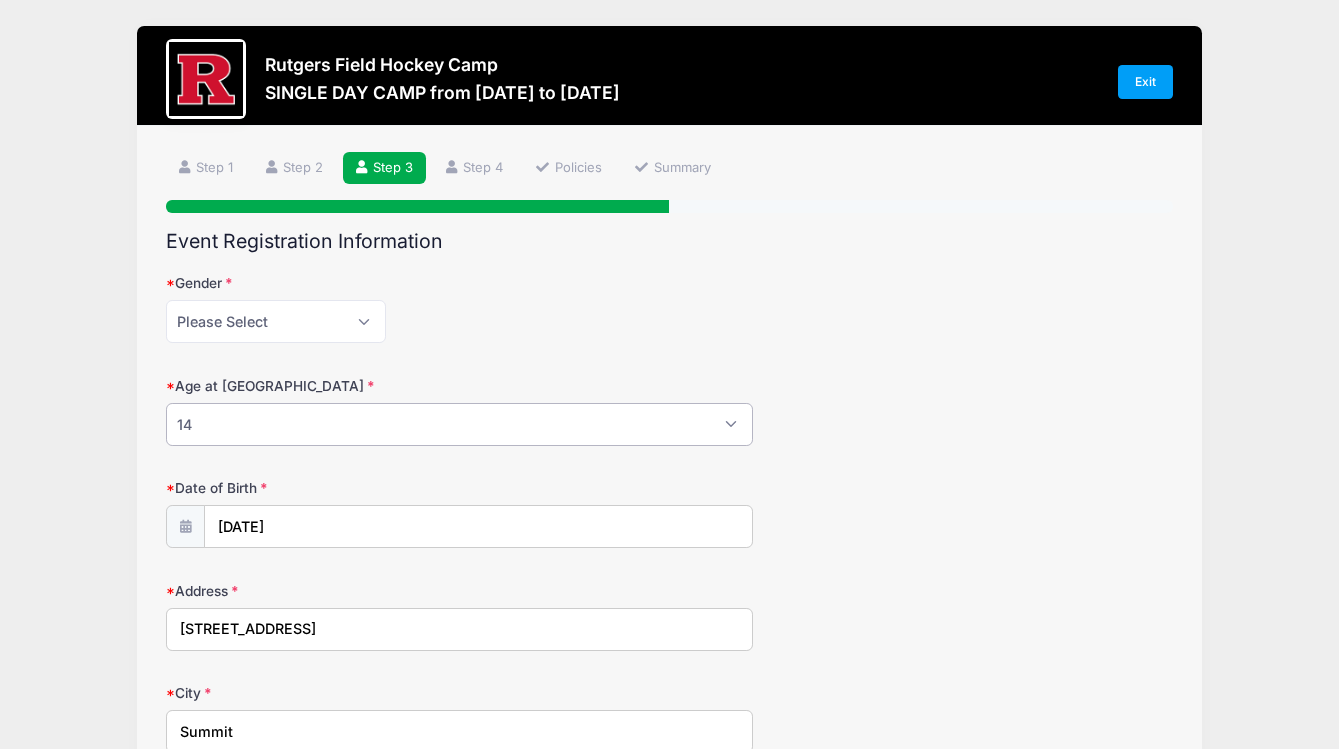 click on "14" at bounding box center (0, 0) 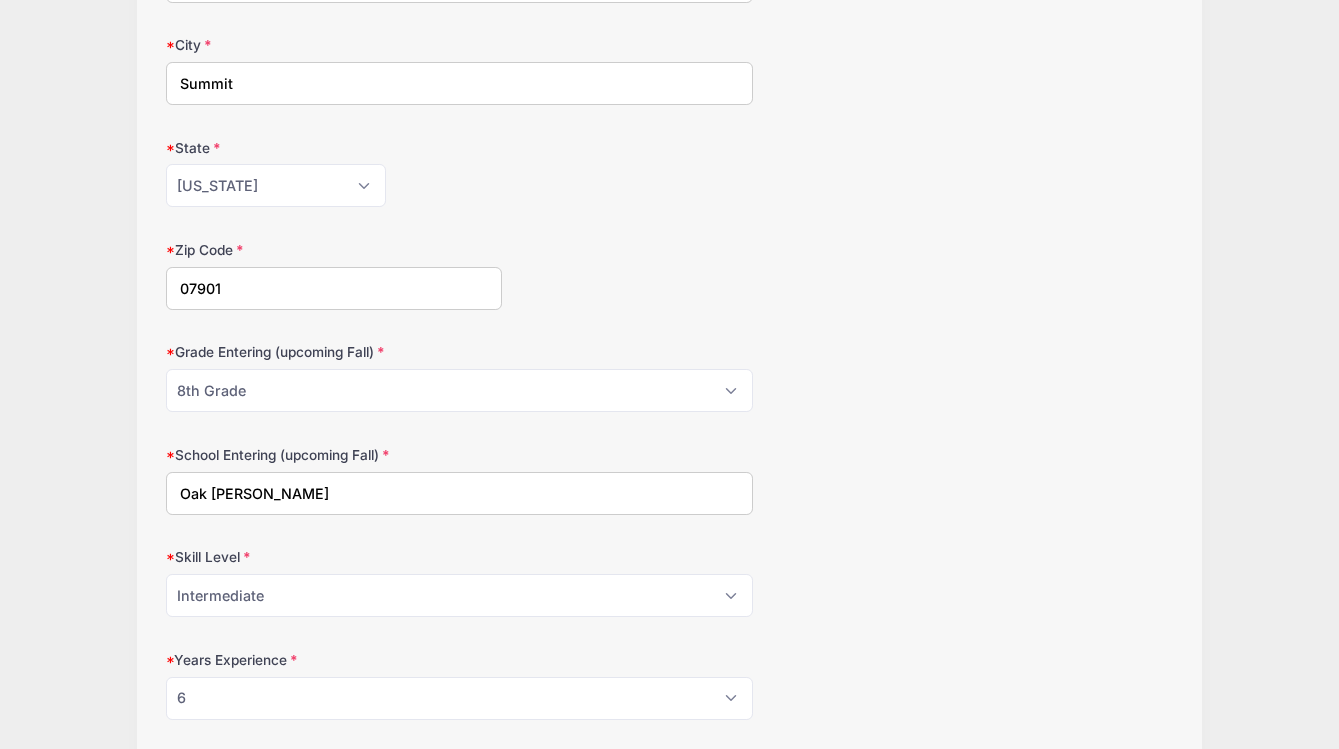 scroll, scrollTop: 650, scrollLeft: 0, axis: vertical 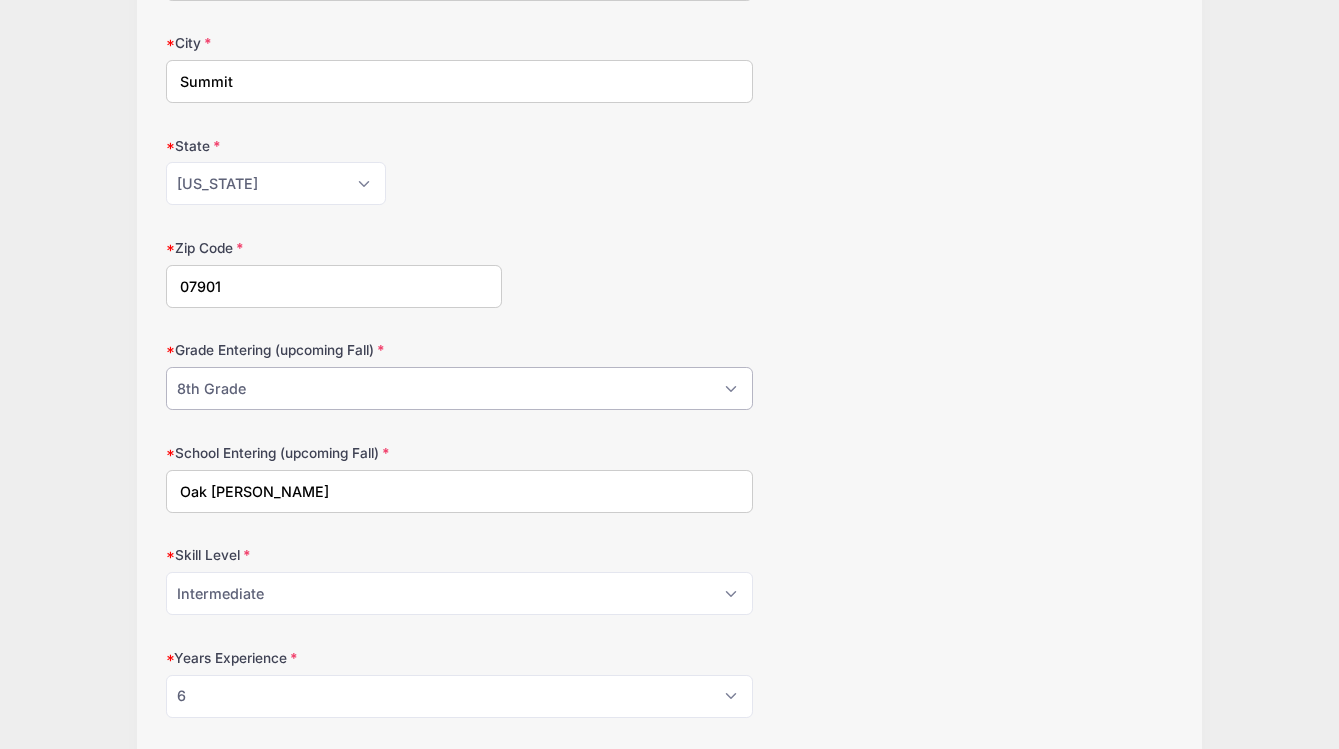 select on "9th Grade" 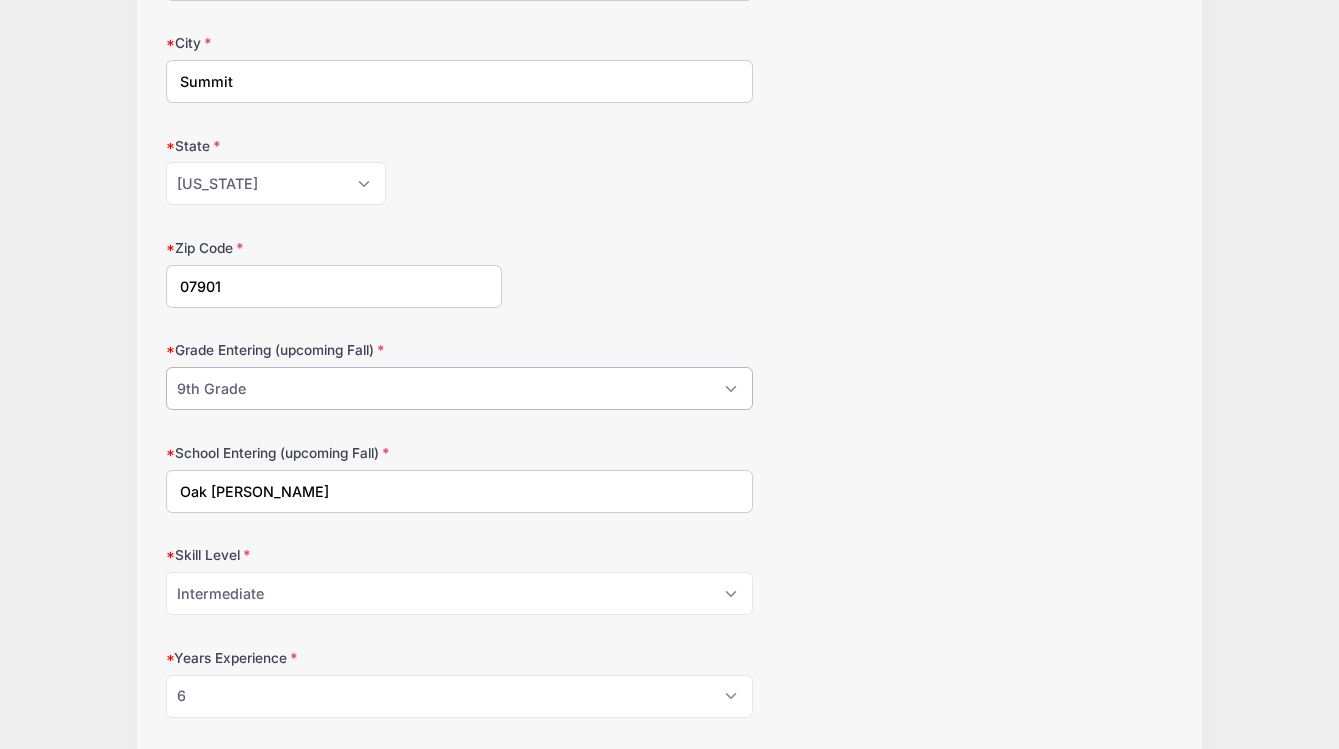 click on "9th Grade" at bounding box center [0, 0] 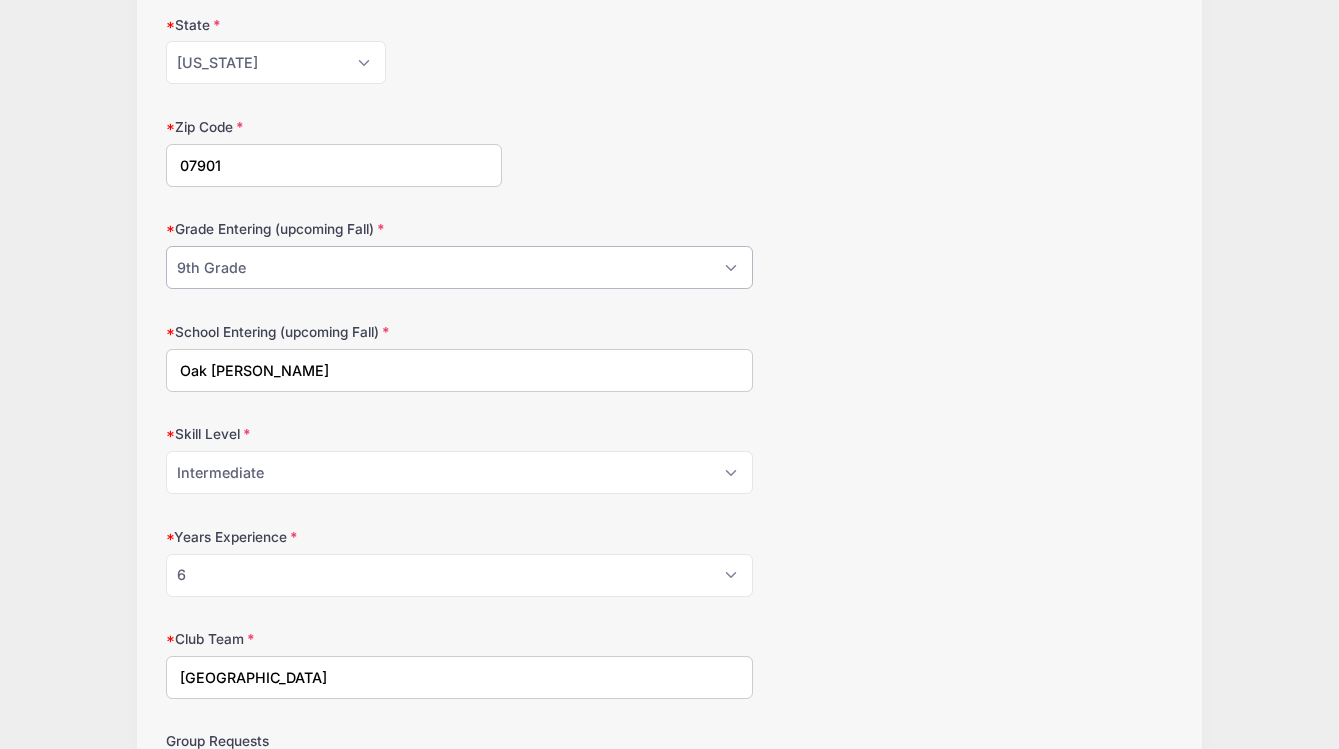 scroll, scrollTop: 801, scrollLeft: 0, axis: vertical 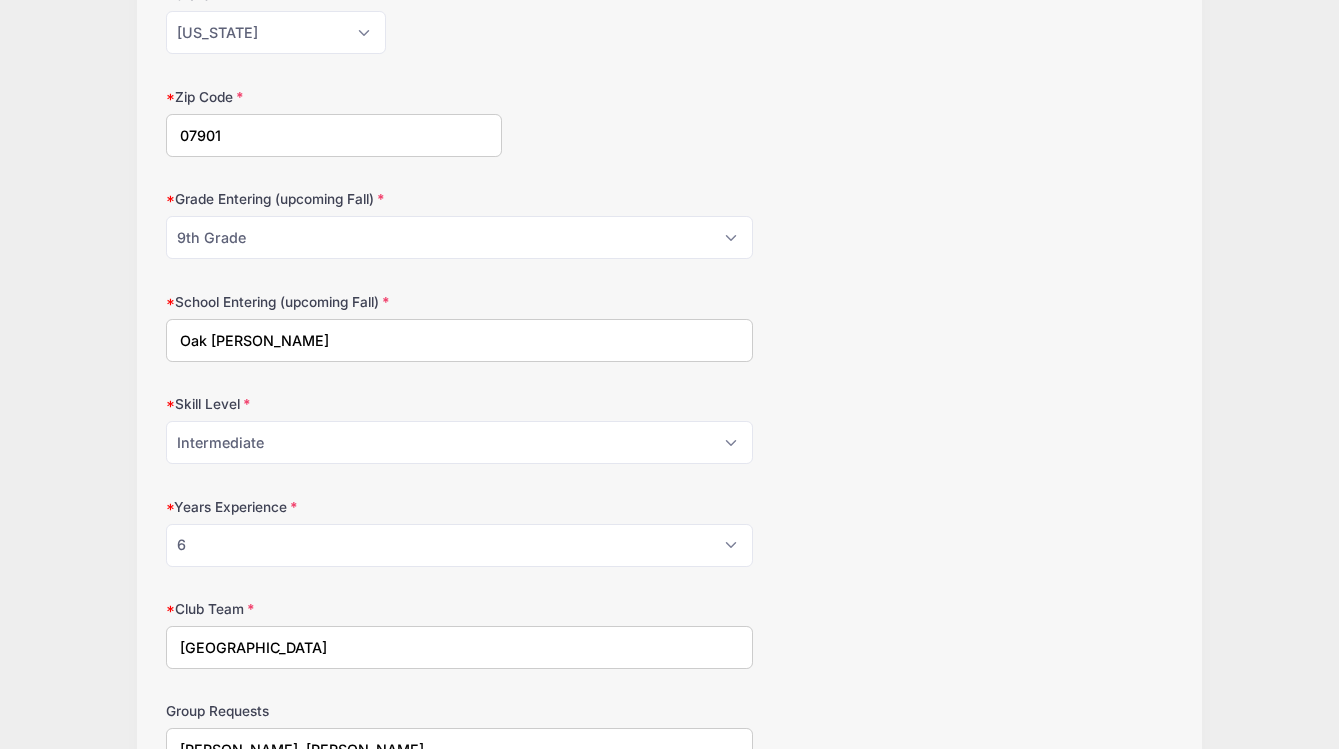 drag, startPoint x: 256, startPoint y: 342, endPoint x: 128, endPoint y: 335, distance: 128.19127 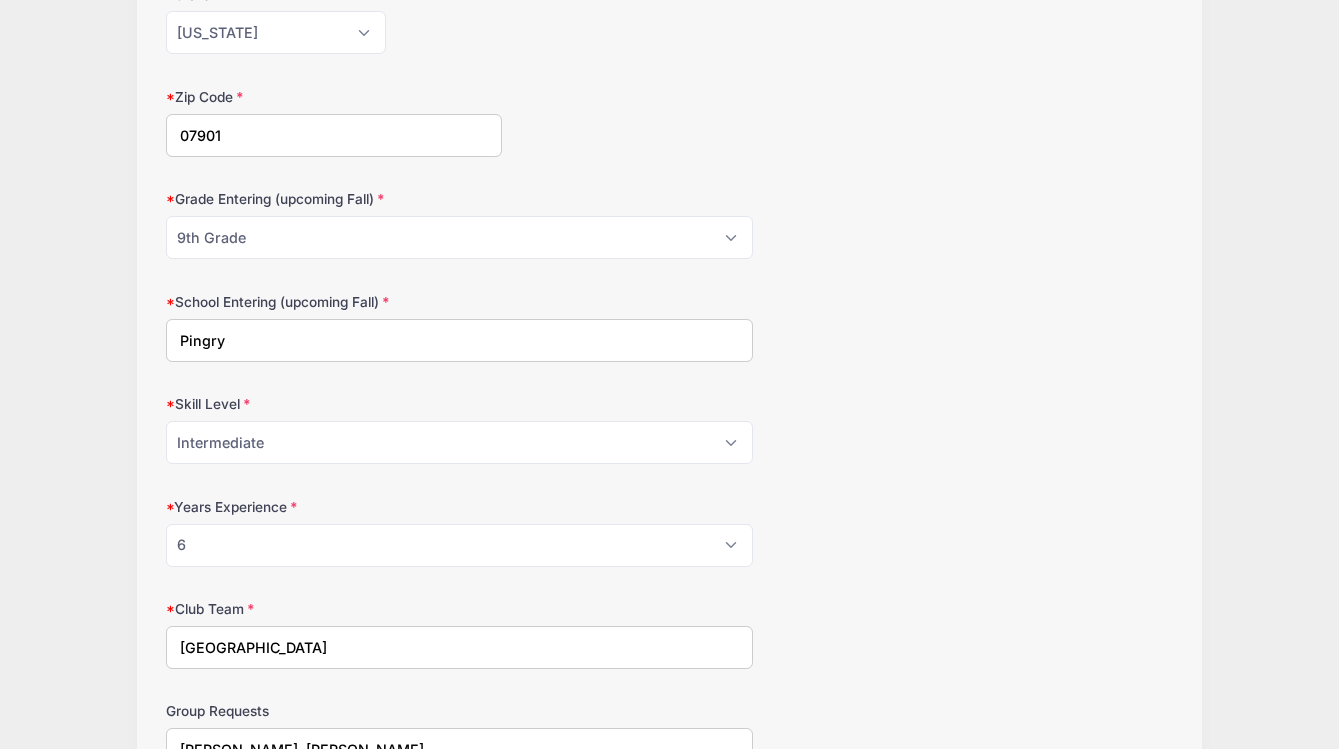 type on "Pingry" 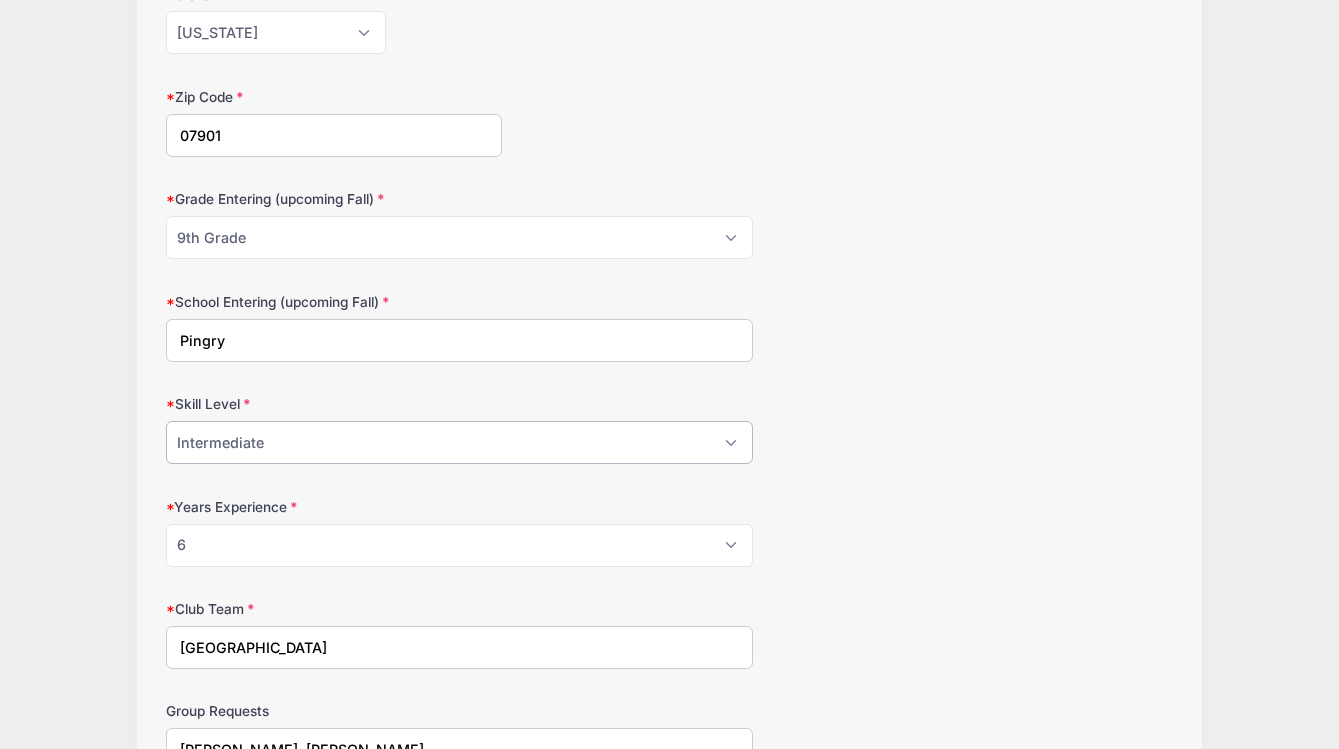 click on "Intermediate" at bounding box center (0, 0) 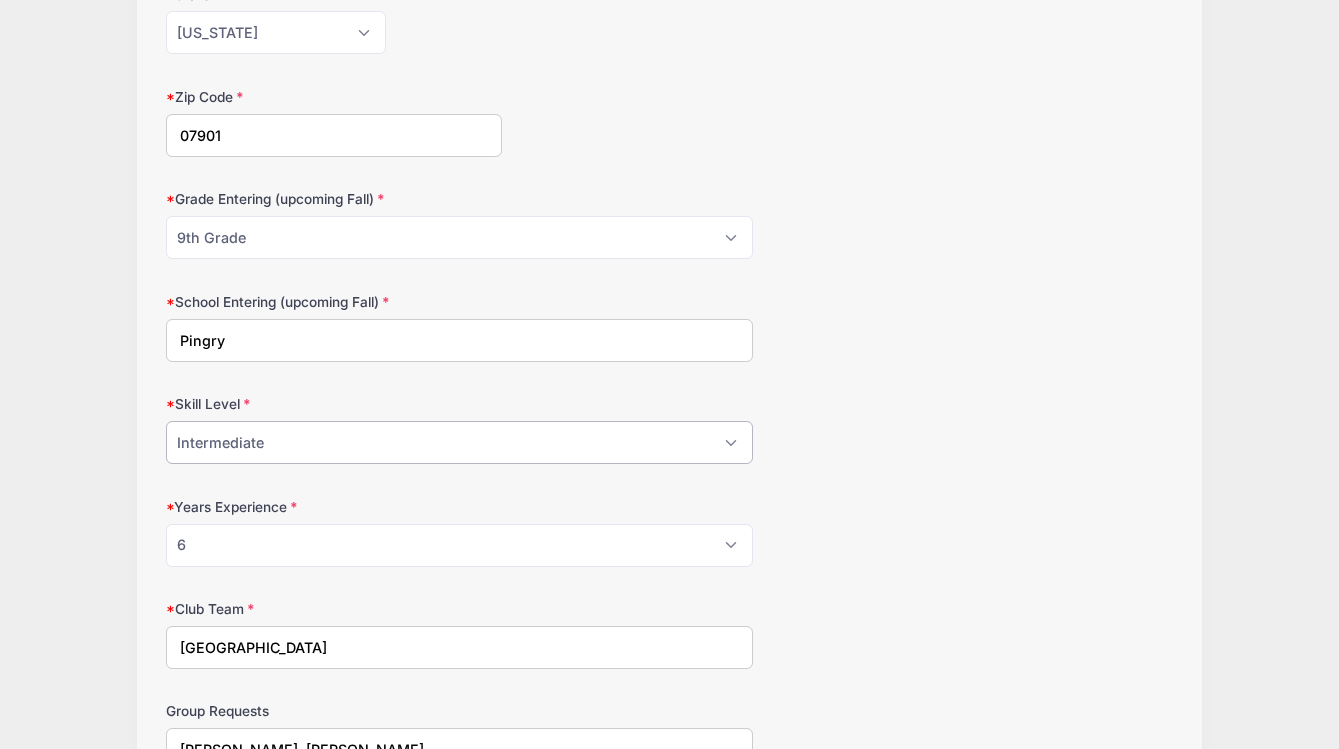 select on "Advanced" 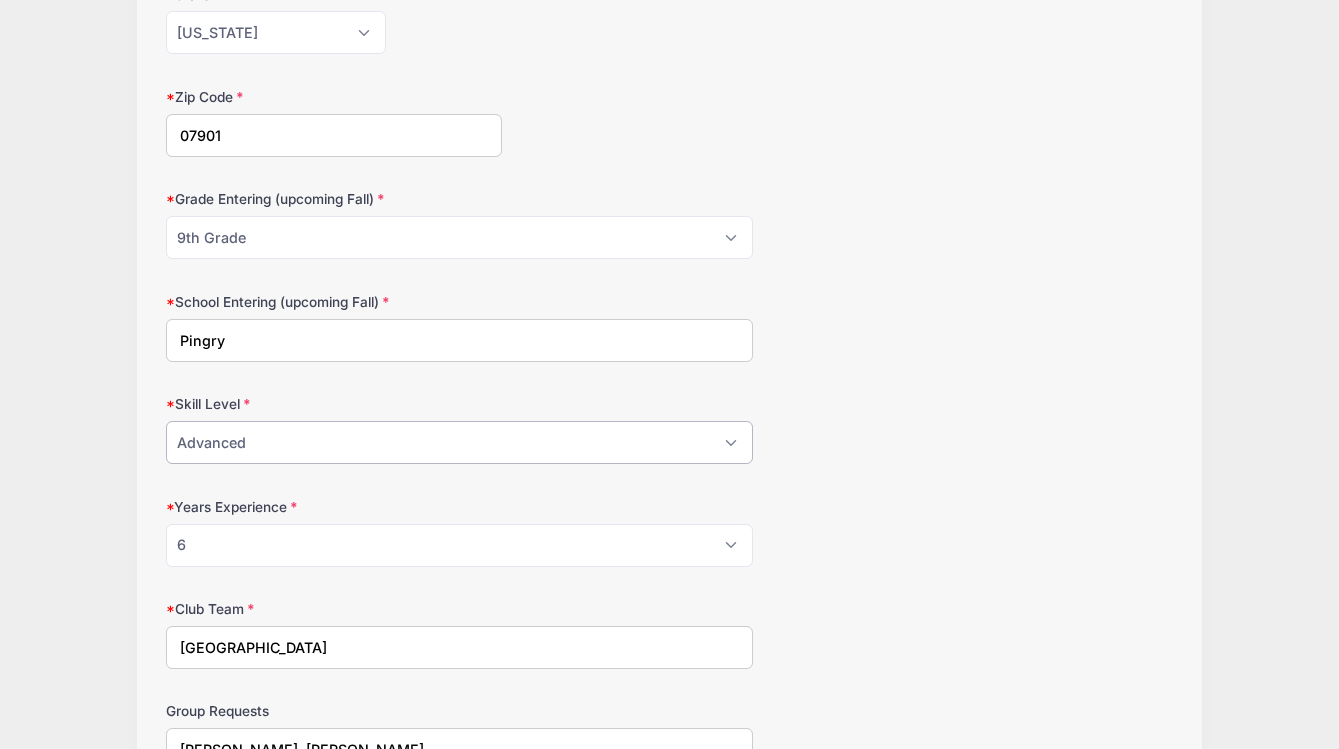 click on "Advanced" at bounding box center [0, 0] 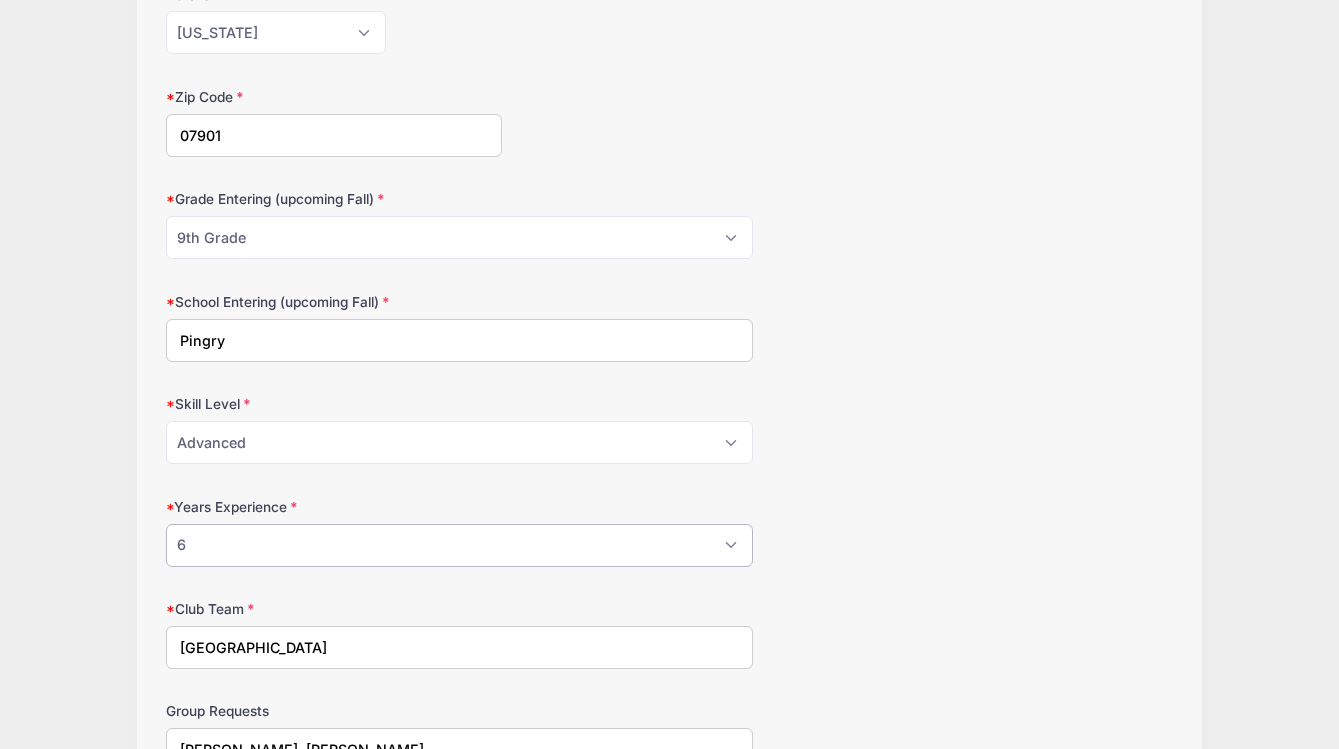 select on "7" 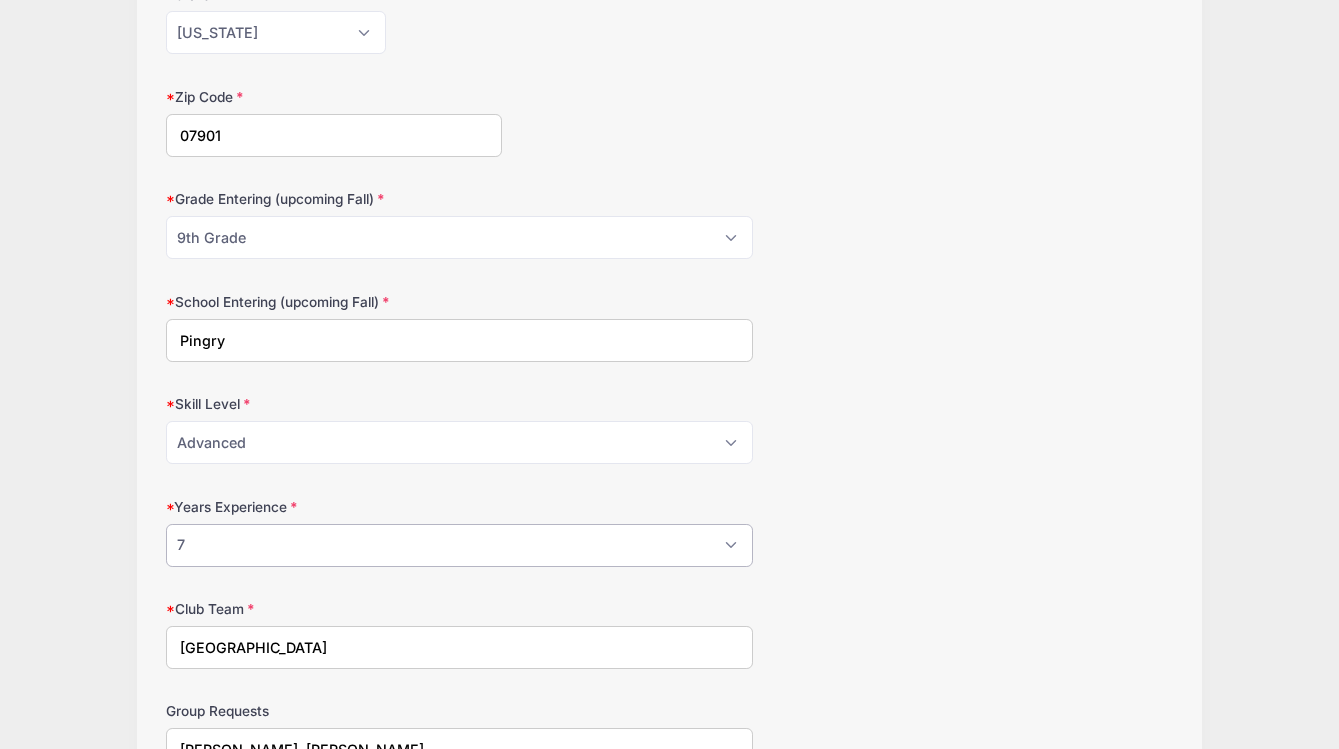 click on "7" at bounding box center (0, 0) 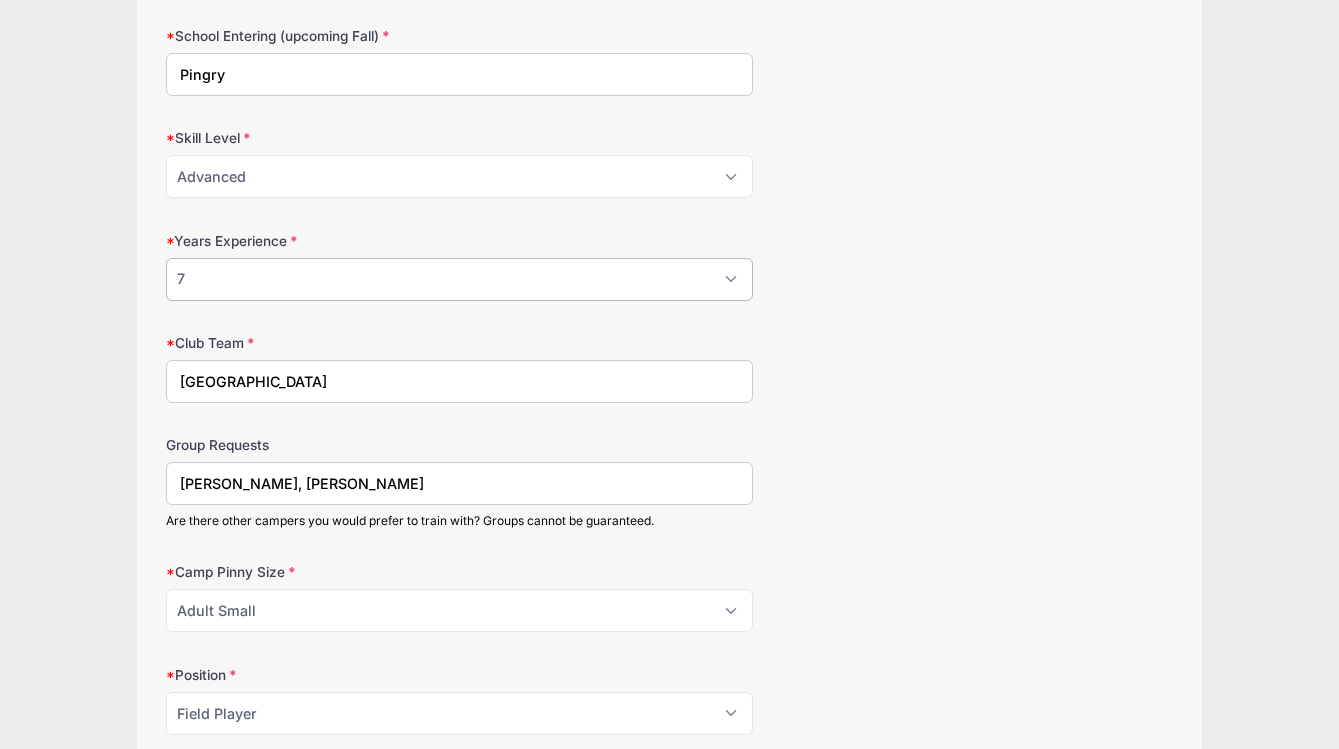 scroll, scrollTop: 1068, scrollLeft: 0, axis: vertical 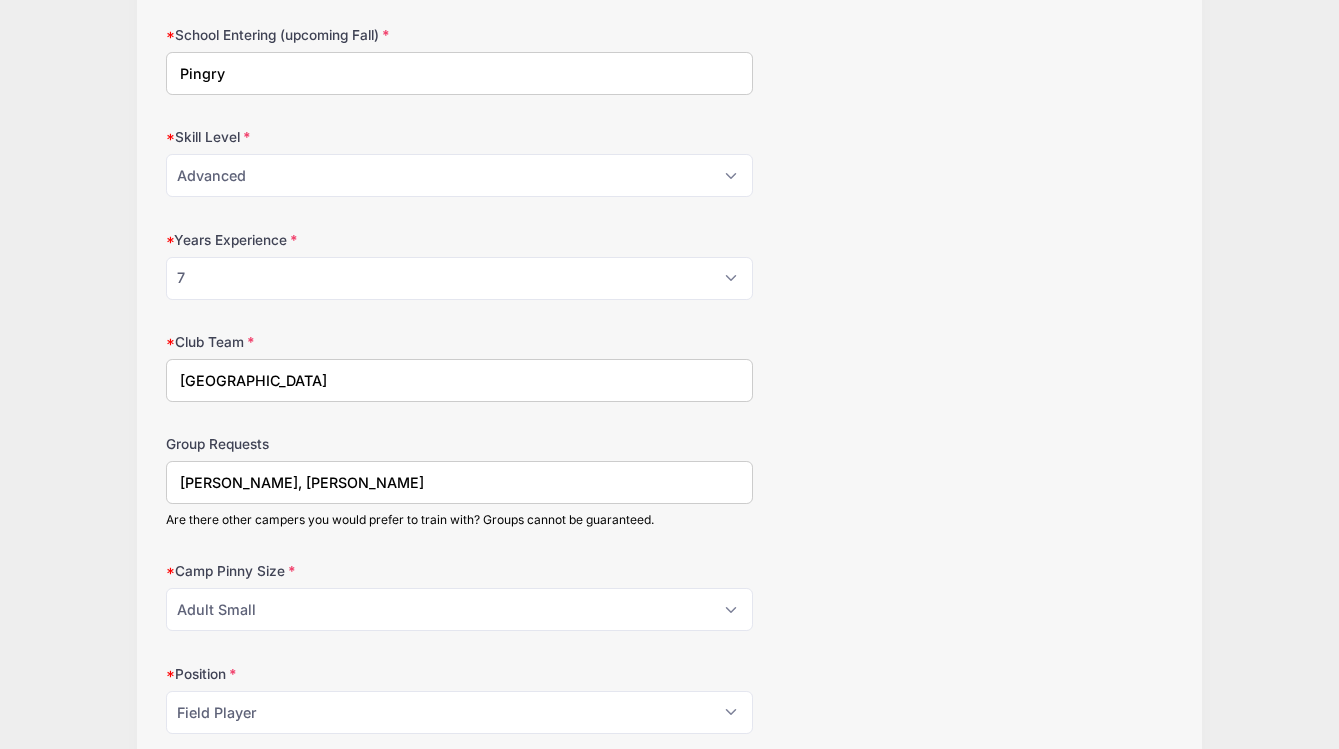 drag, startPoint x: 374, startPoint y: 485, endPoint x: 143, endPoint y: 478, distance: 231.10603 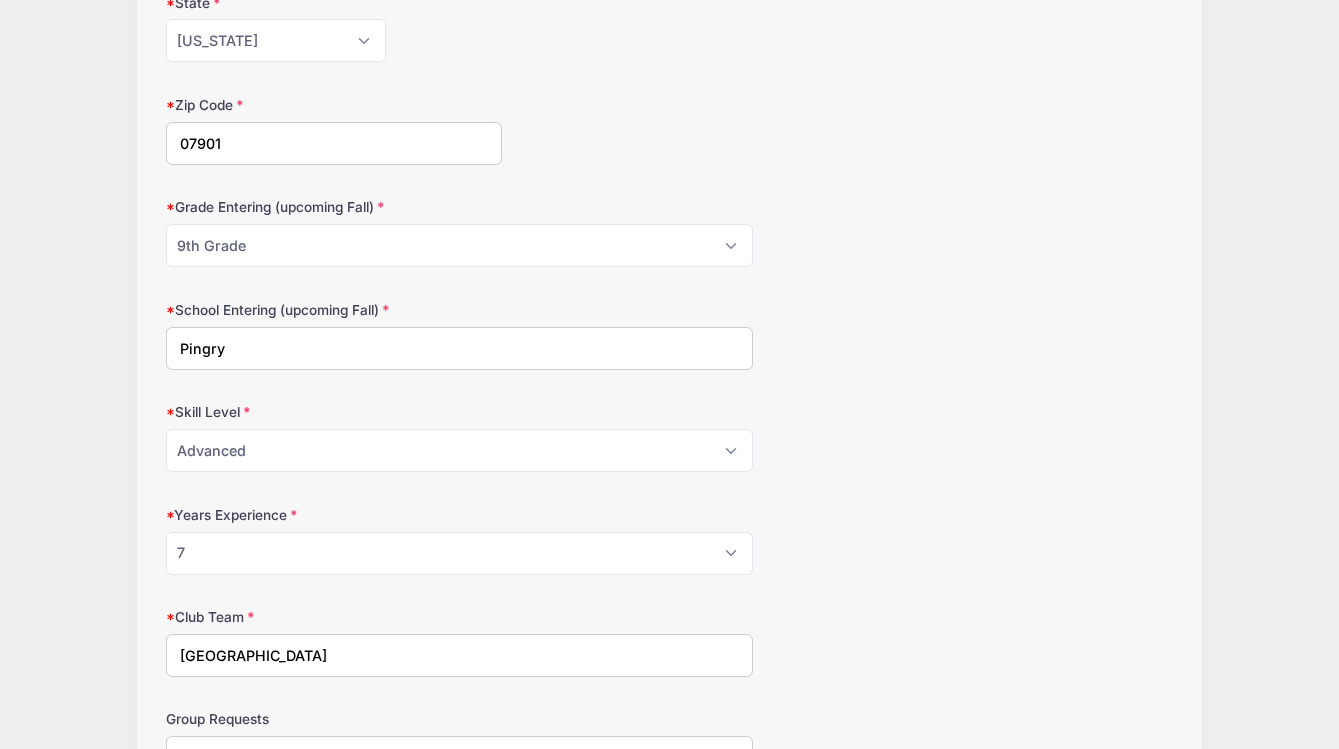 scroll, scrollTop: 800, scrollLeft: 0, axis: vertical 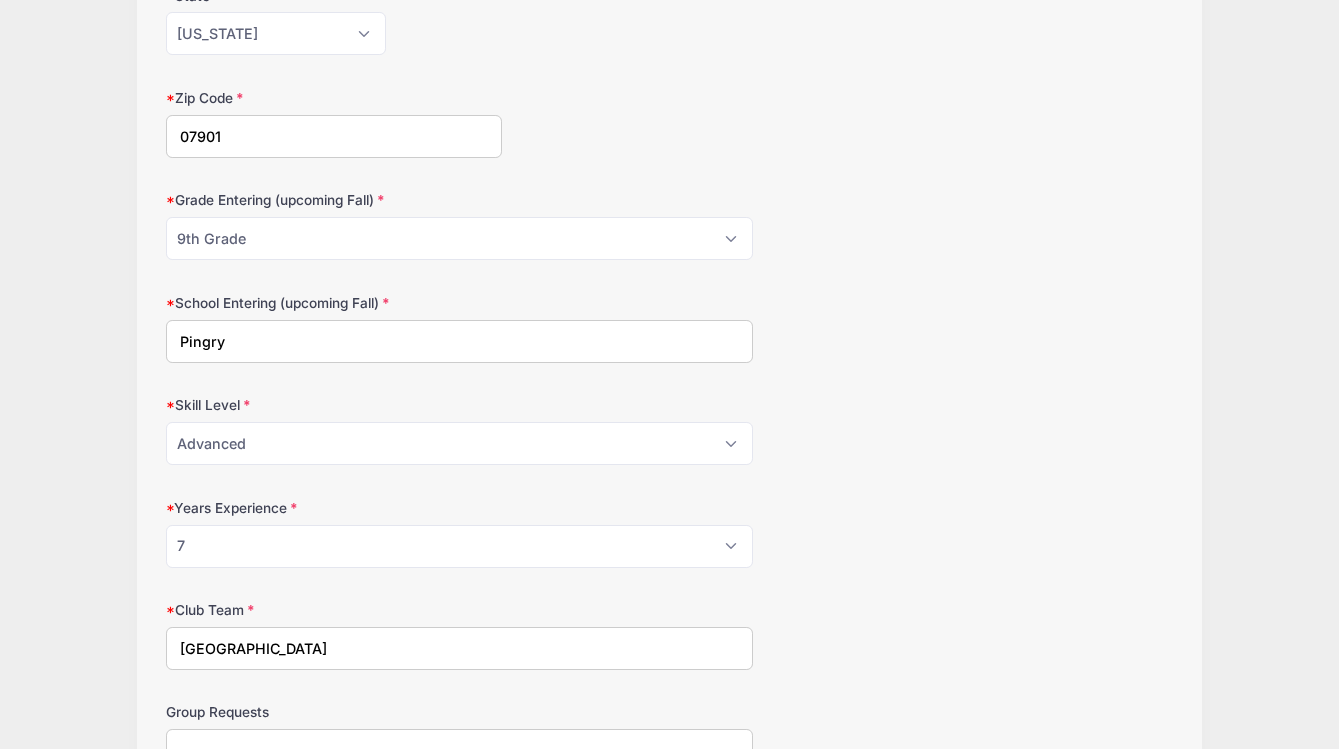 type 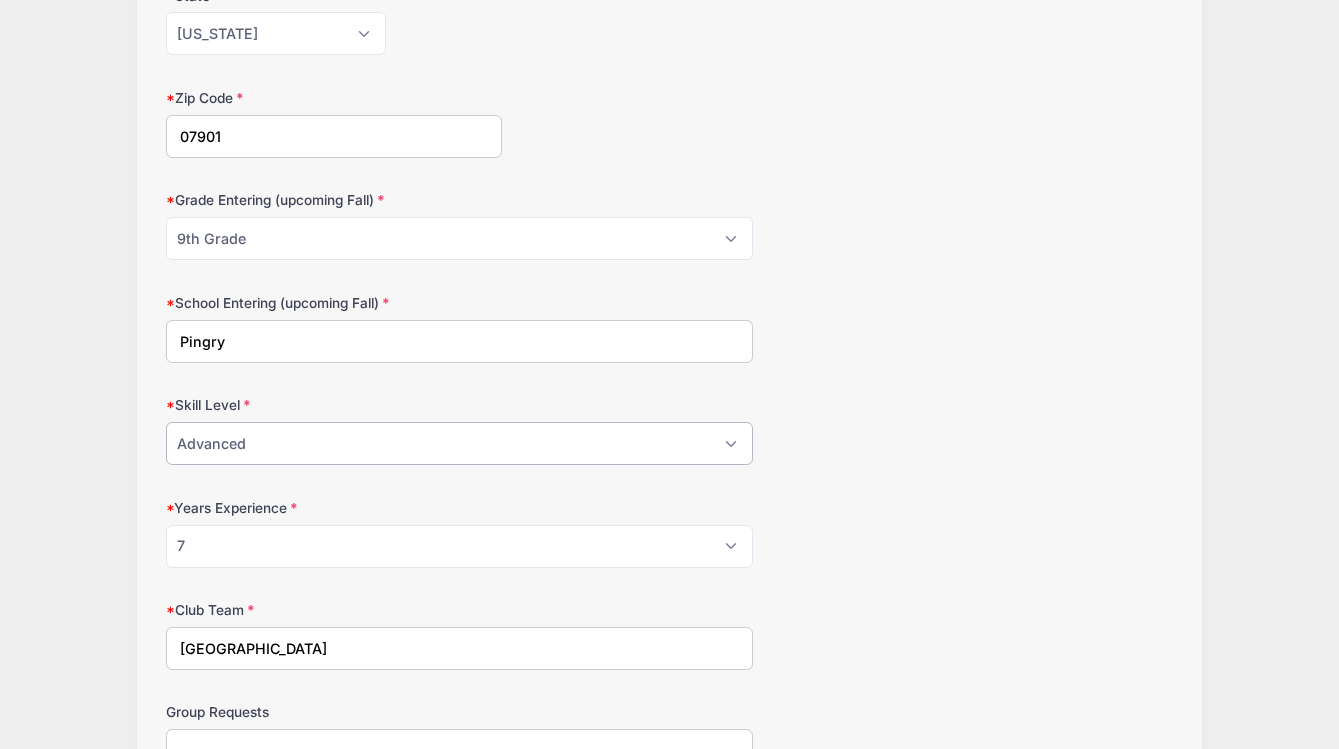 click on "Advanced" at bounding box center (0, 0) 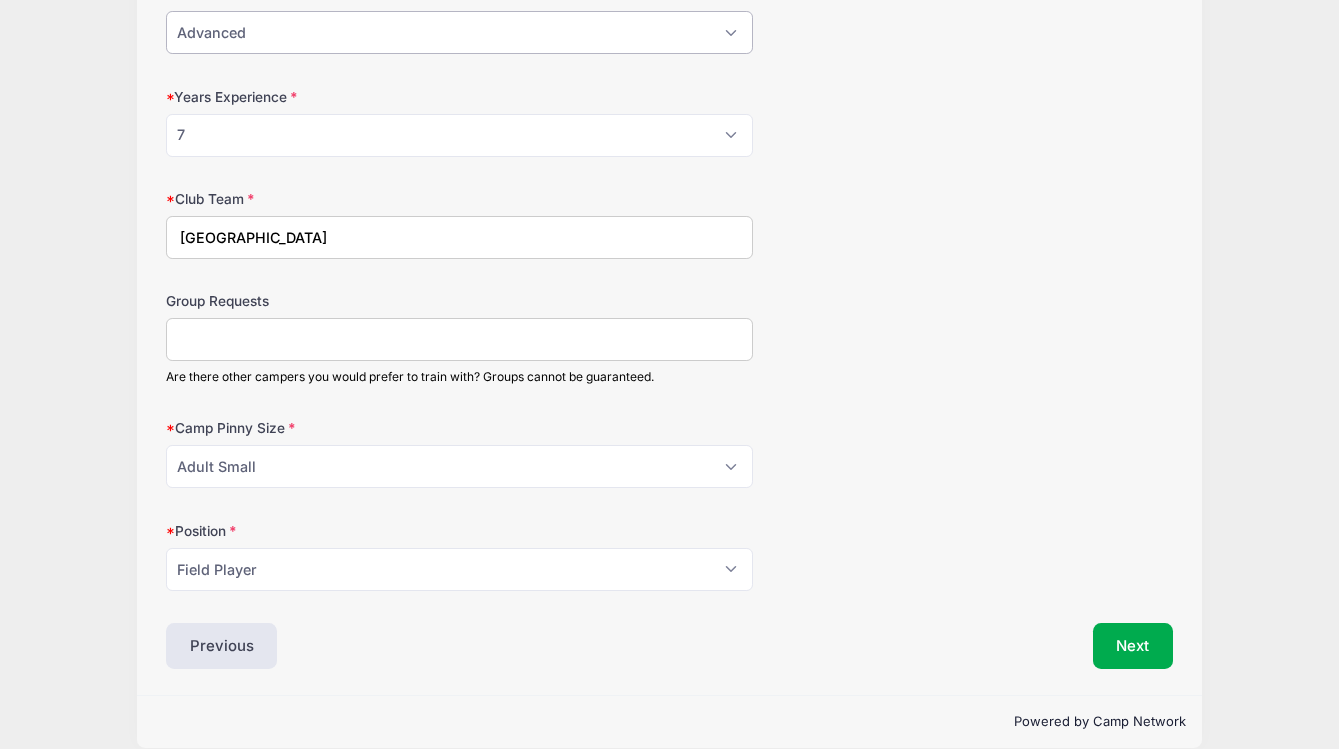 scroll, scrollTop: 1212, scrollLeft: 0, axis: vertical 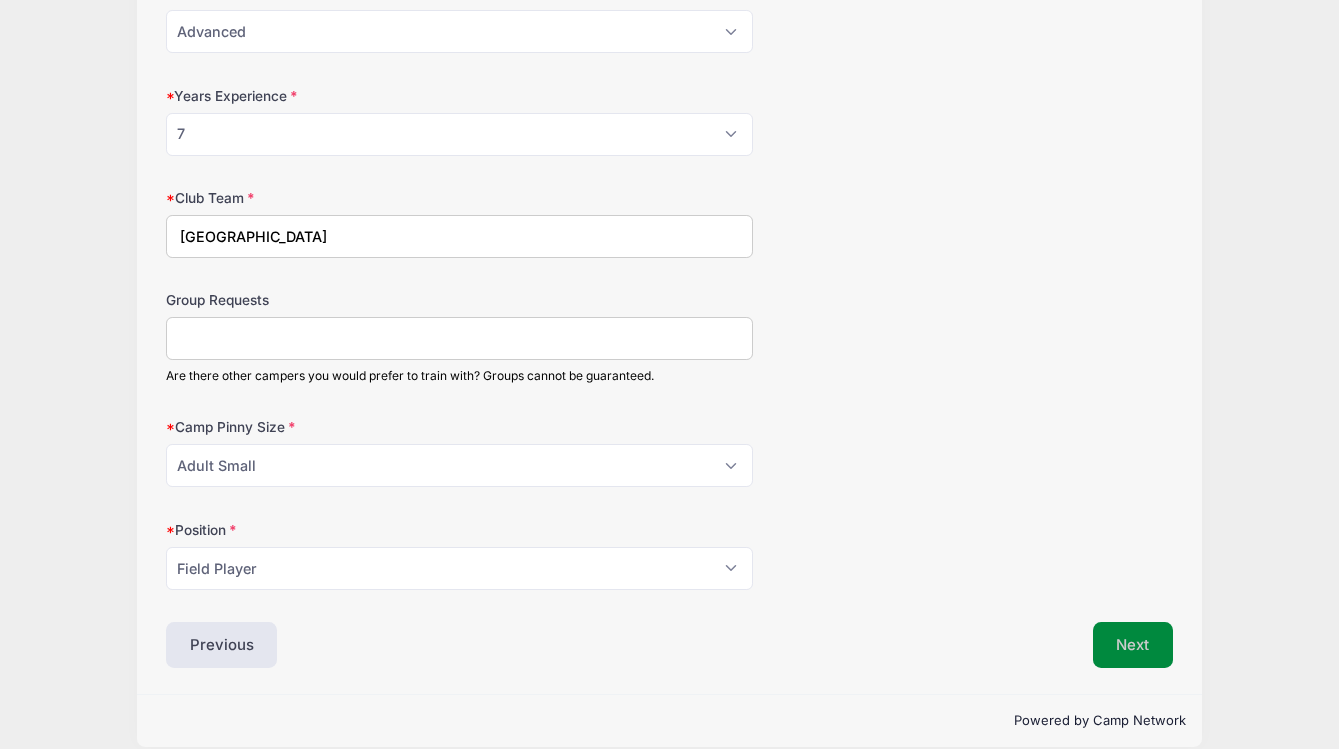 click on "Next" at bounding box center (1133, 645) 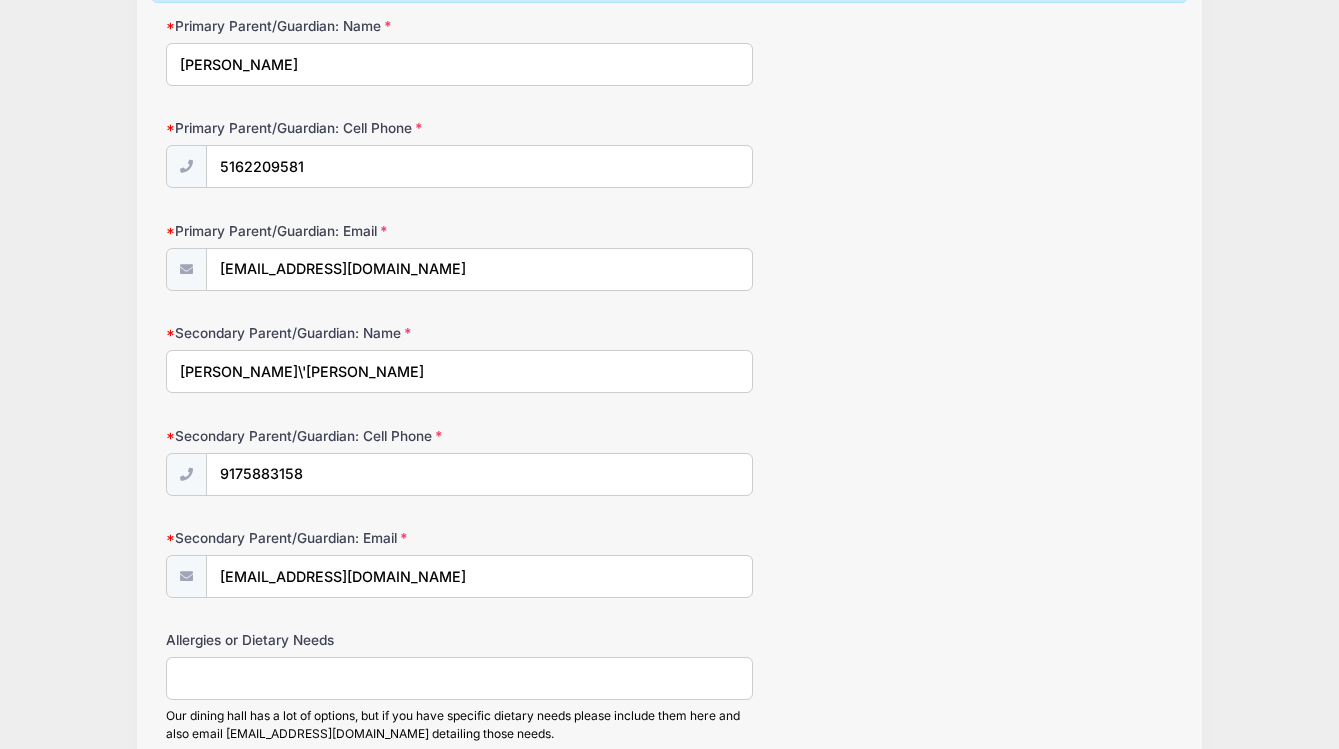 scroll, scrollTop: 319, scrollLeft: 0, axis: vertical 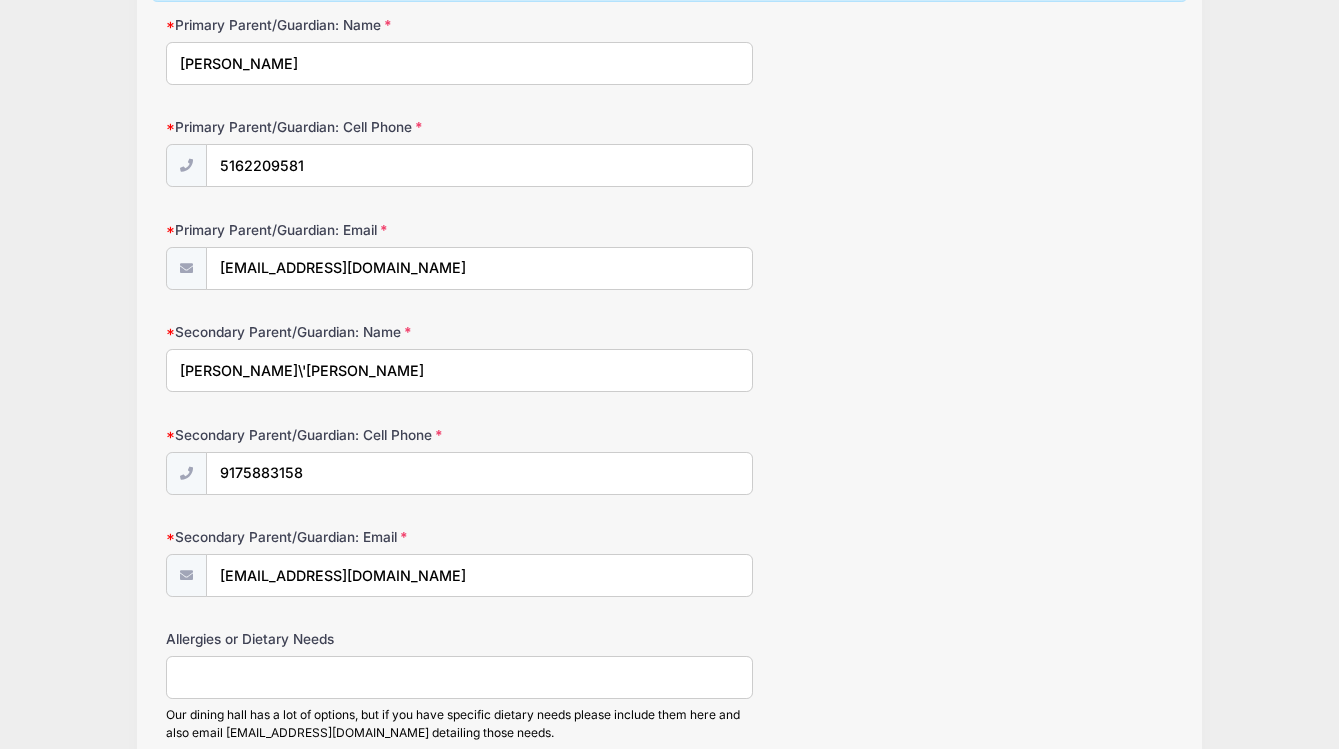 click on "Kevin O\'Keefe" at bounding box center (460, 370) 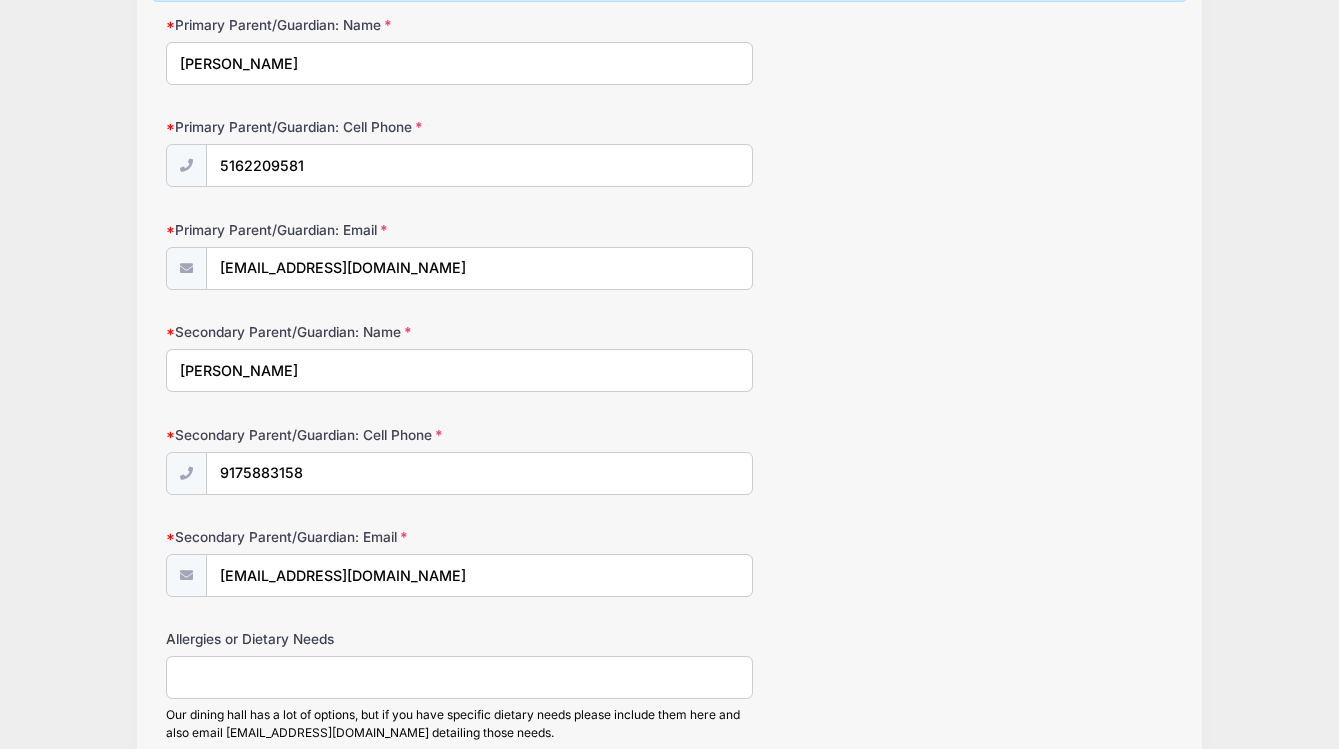 type on "[PERSON_NAME]" 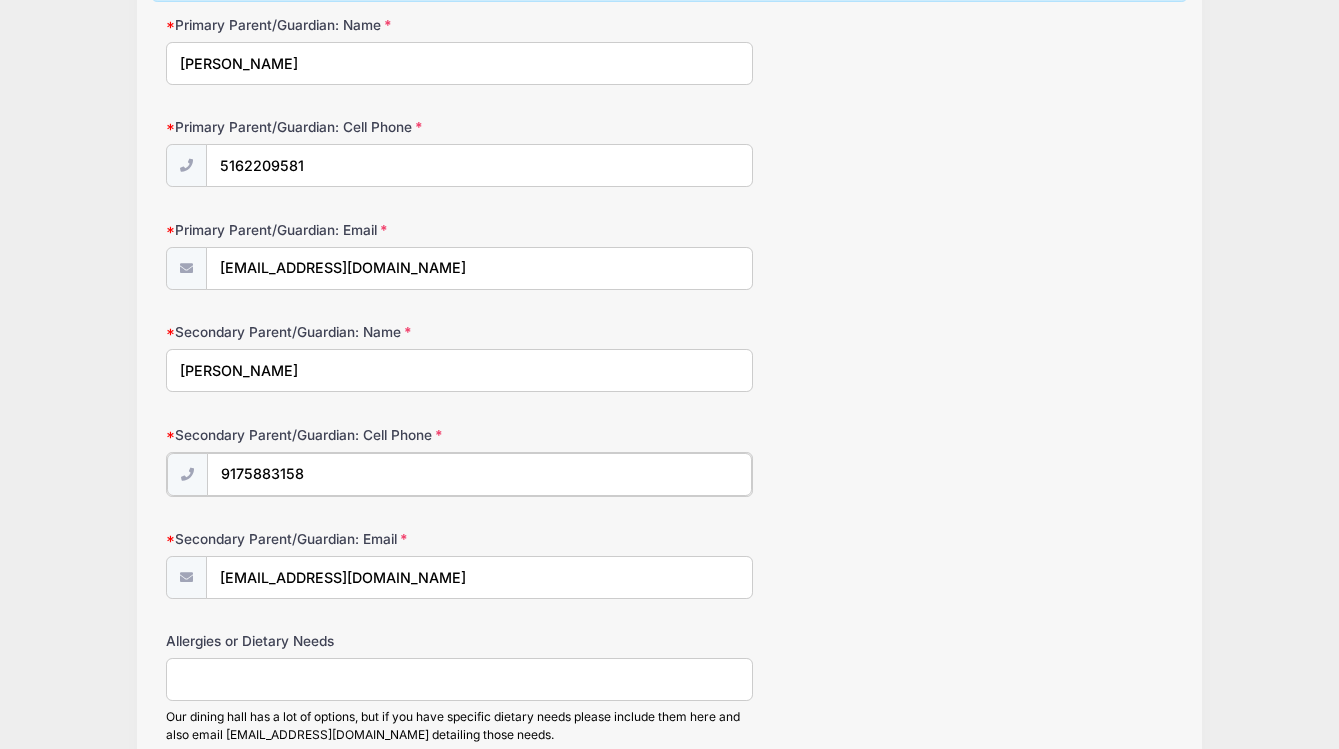 click on "9175883158" at bounding box center [480, 474] 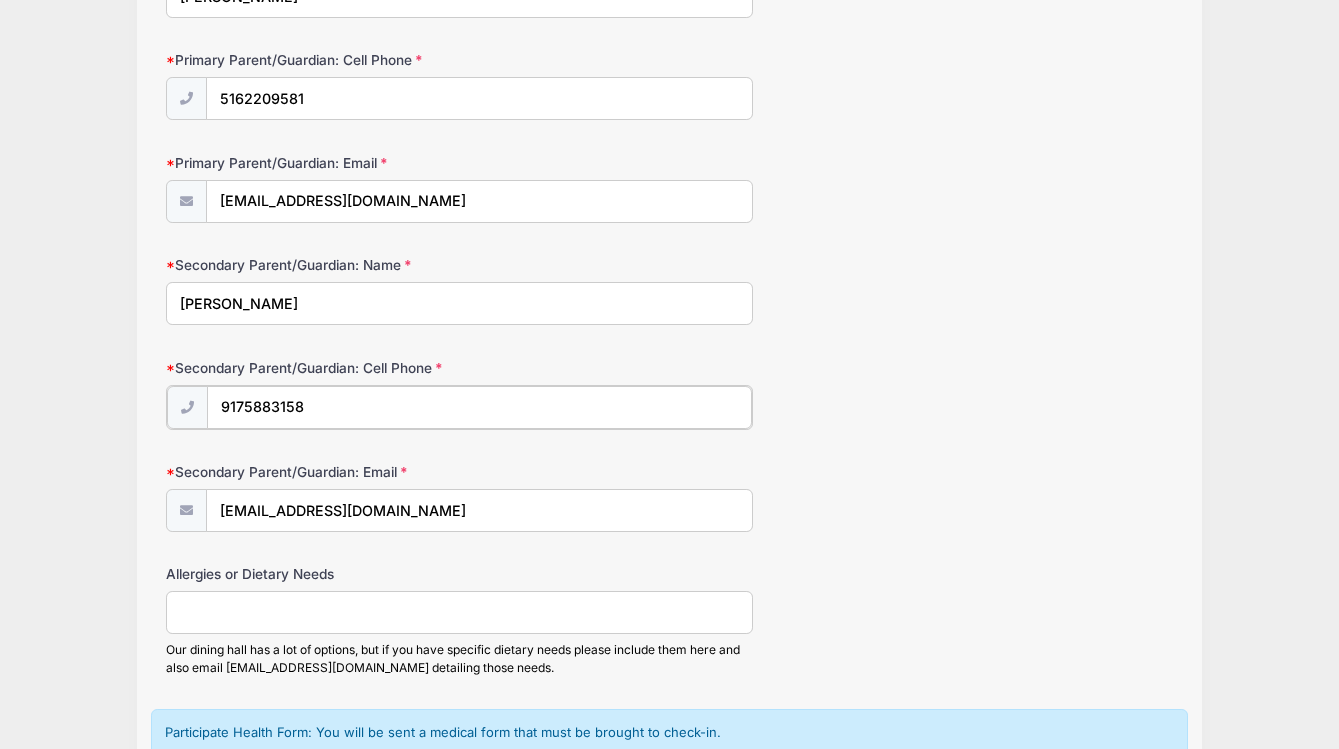scroll, scrollTop: 384, scrollLeft: 0, axis: vertical 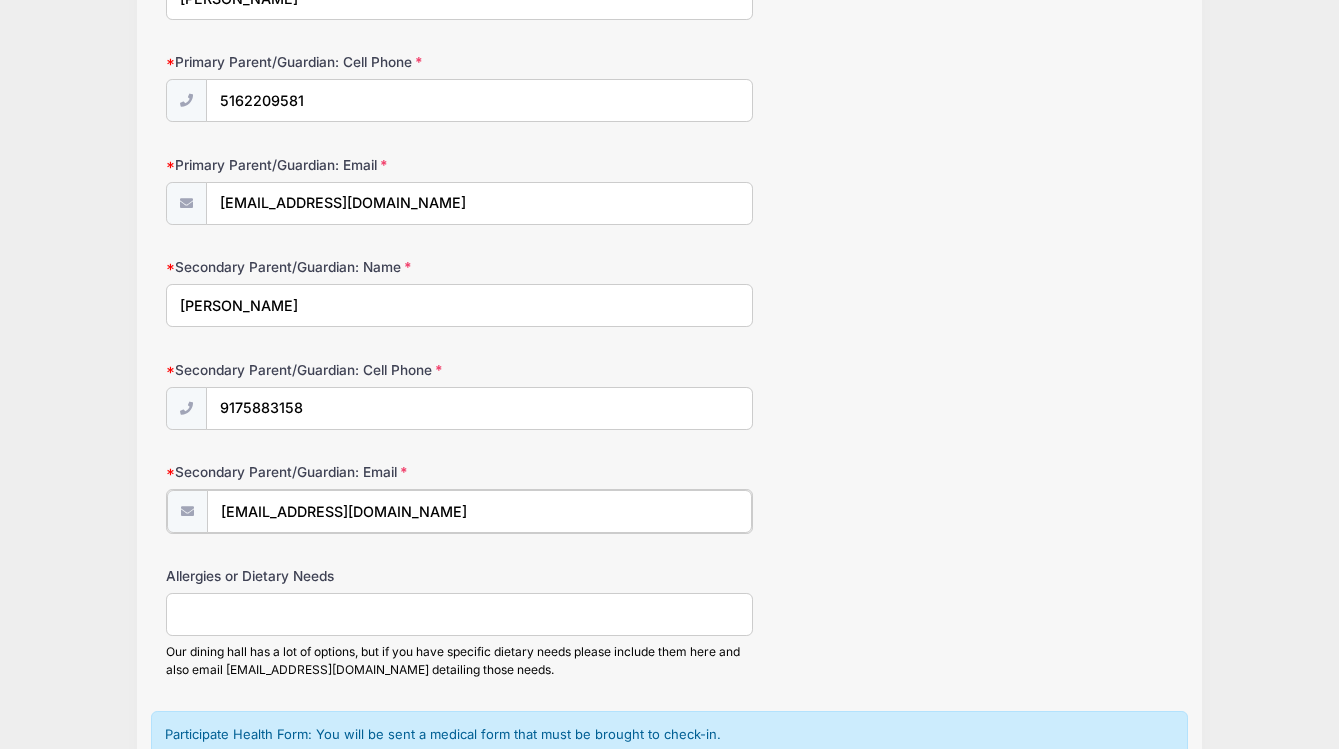 drag, startPoint x: 451, startPoint y: 505, endPoint x: 199, endPoint y: 501, distance: 252.03174 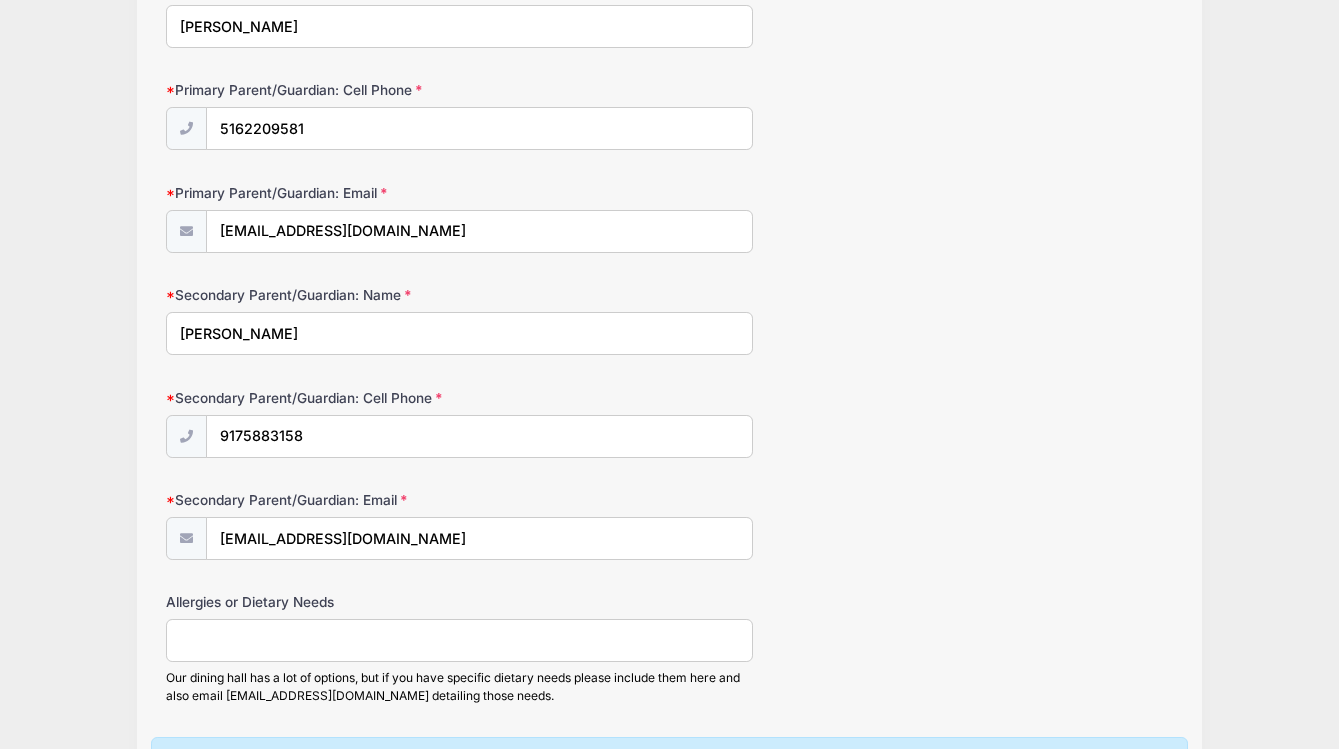 scroll, scrollTop: 556, scrollLeft: 0, axis: vertical 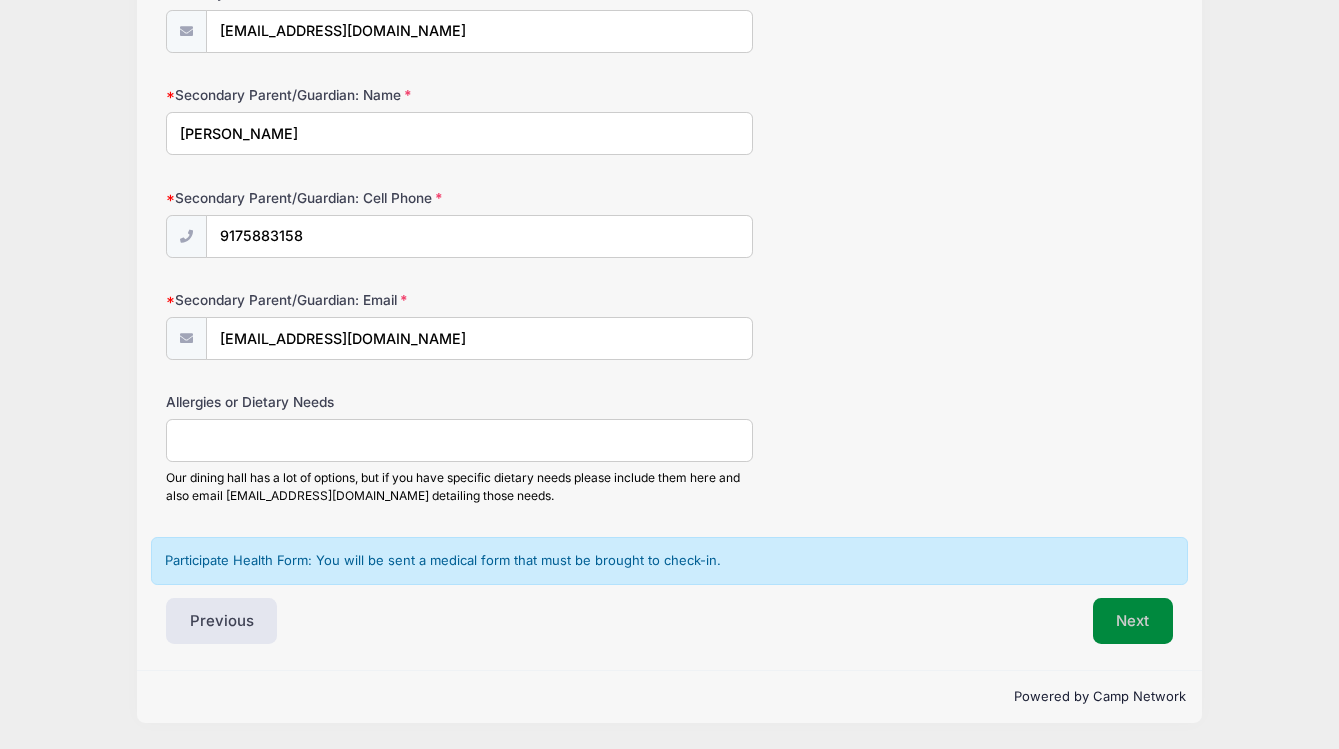 click on "Next" at bounding box center (1133, 621) 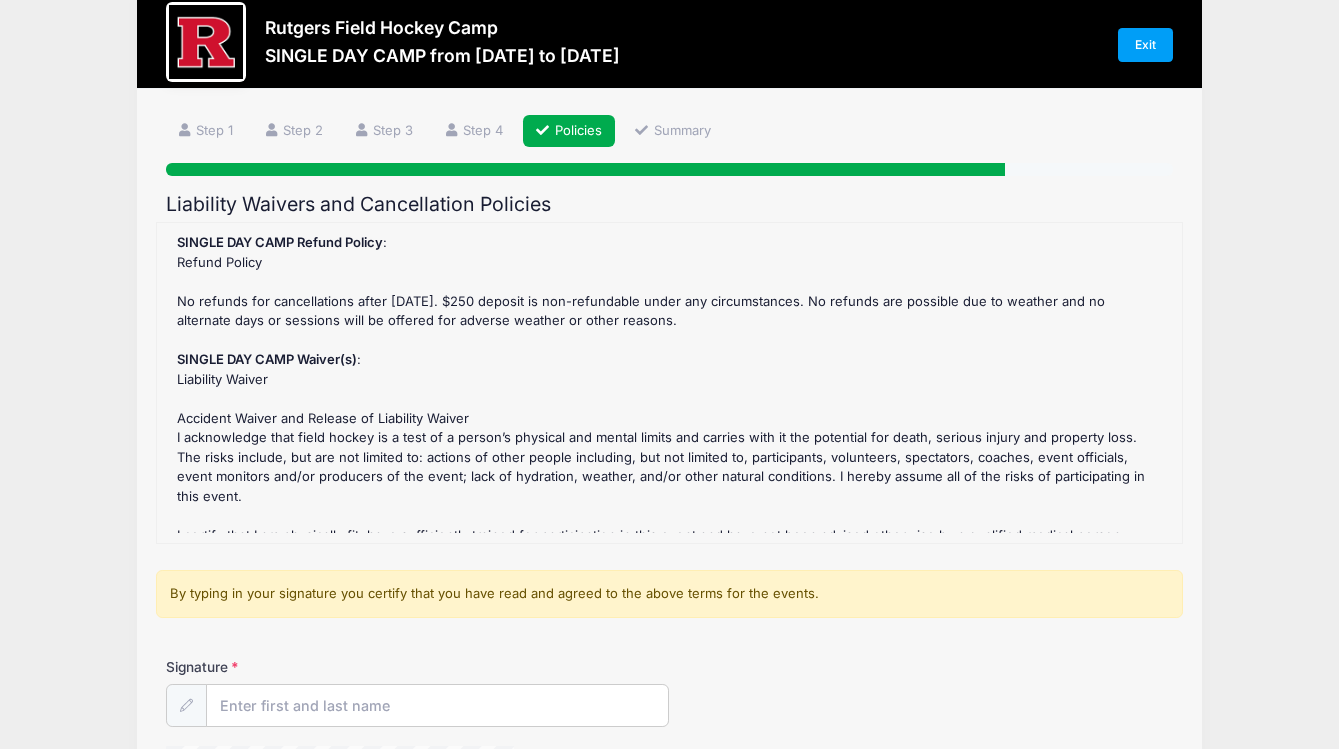 scroll, scrollTop: 0, scrollLeft: 0, axis: both 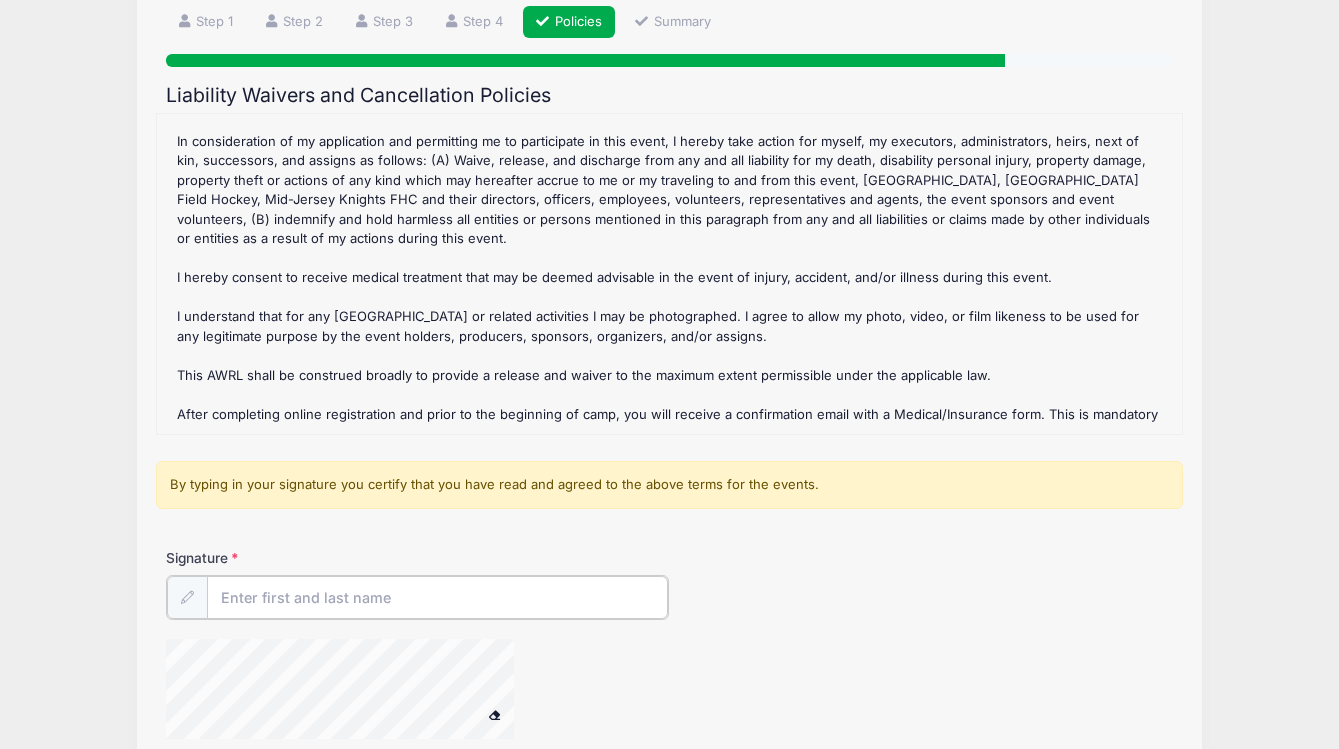 click on "Signature" at bounding box center (438, 597) 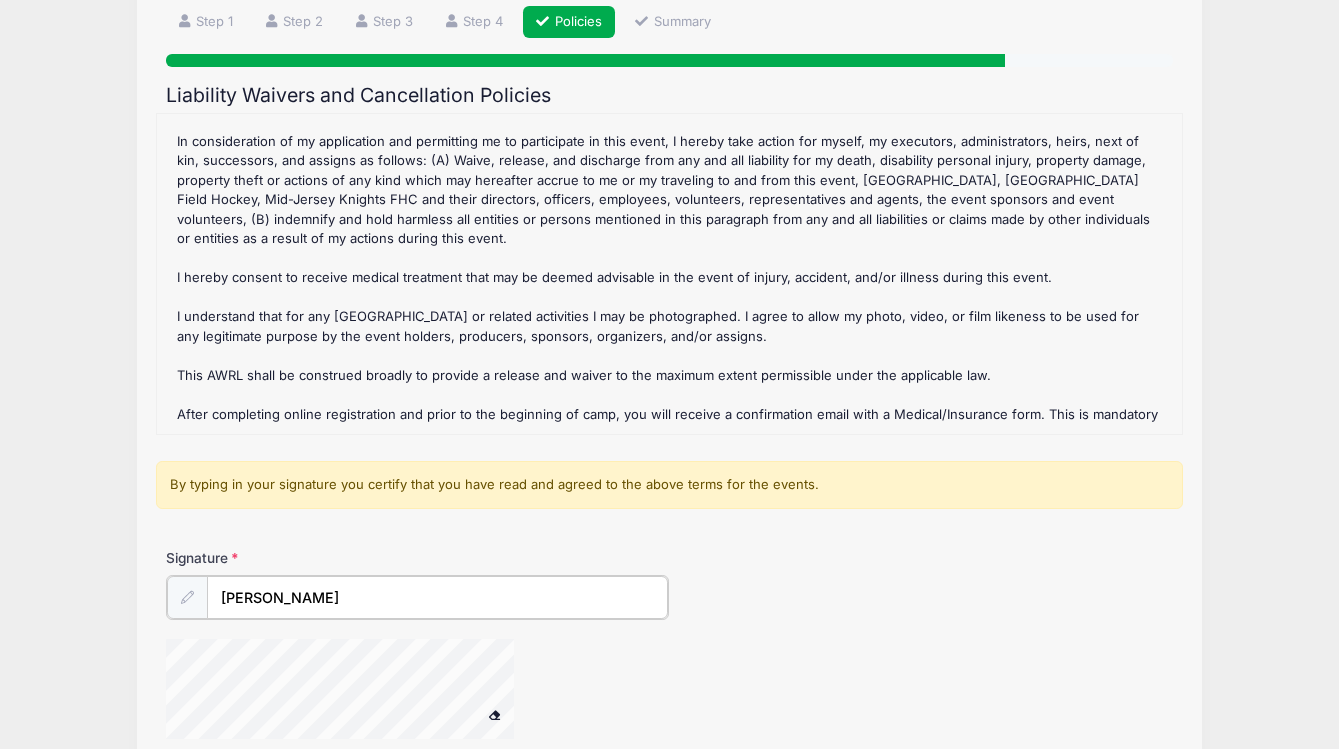 type on "[PERSON_NAME]" 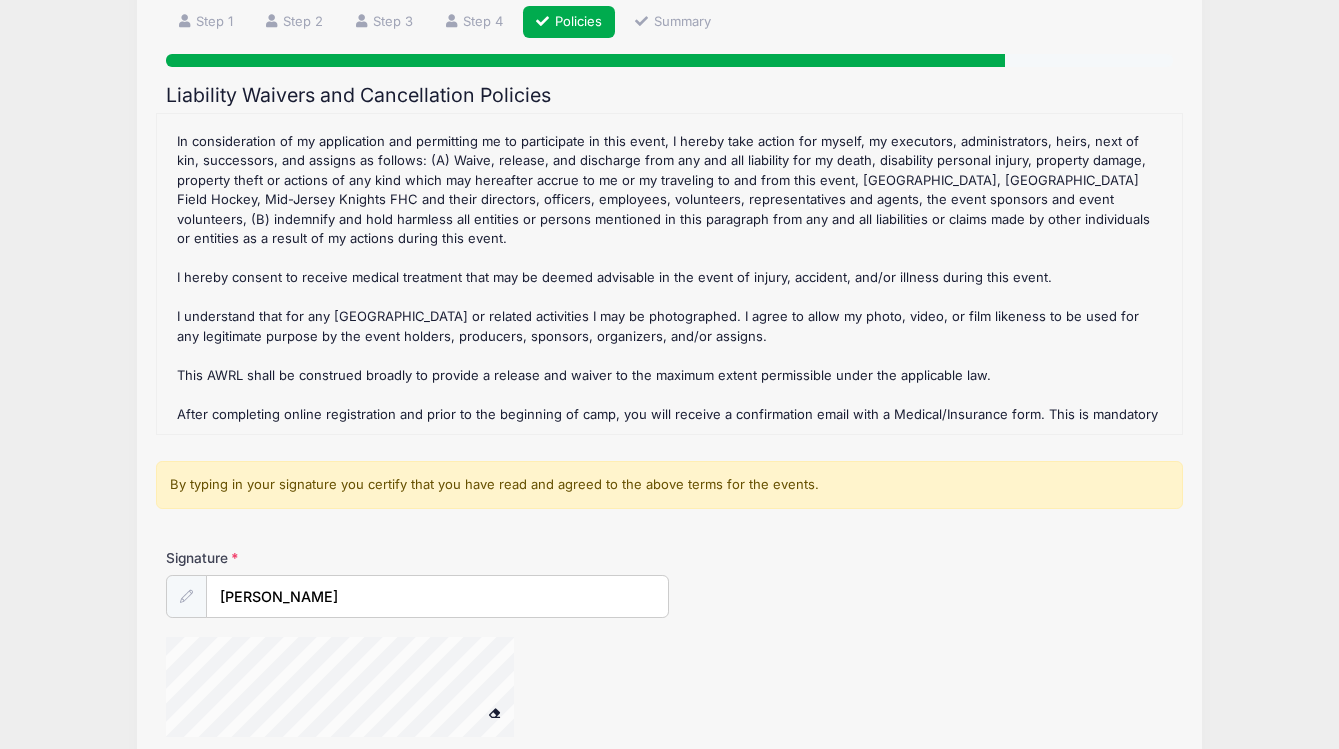 type 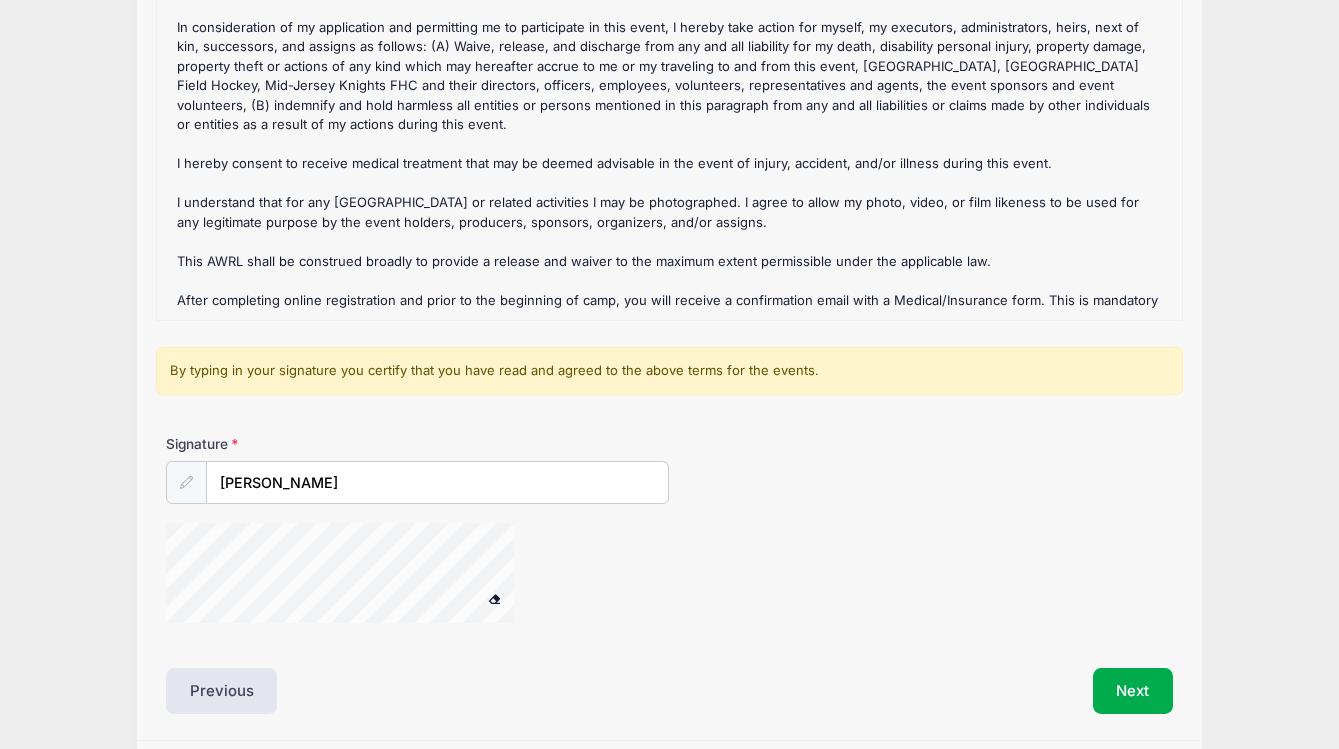 scroll, scrollTop: 298, scrollLeft: 0, axis: vertical 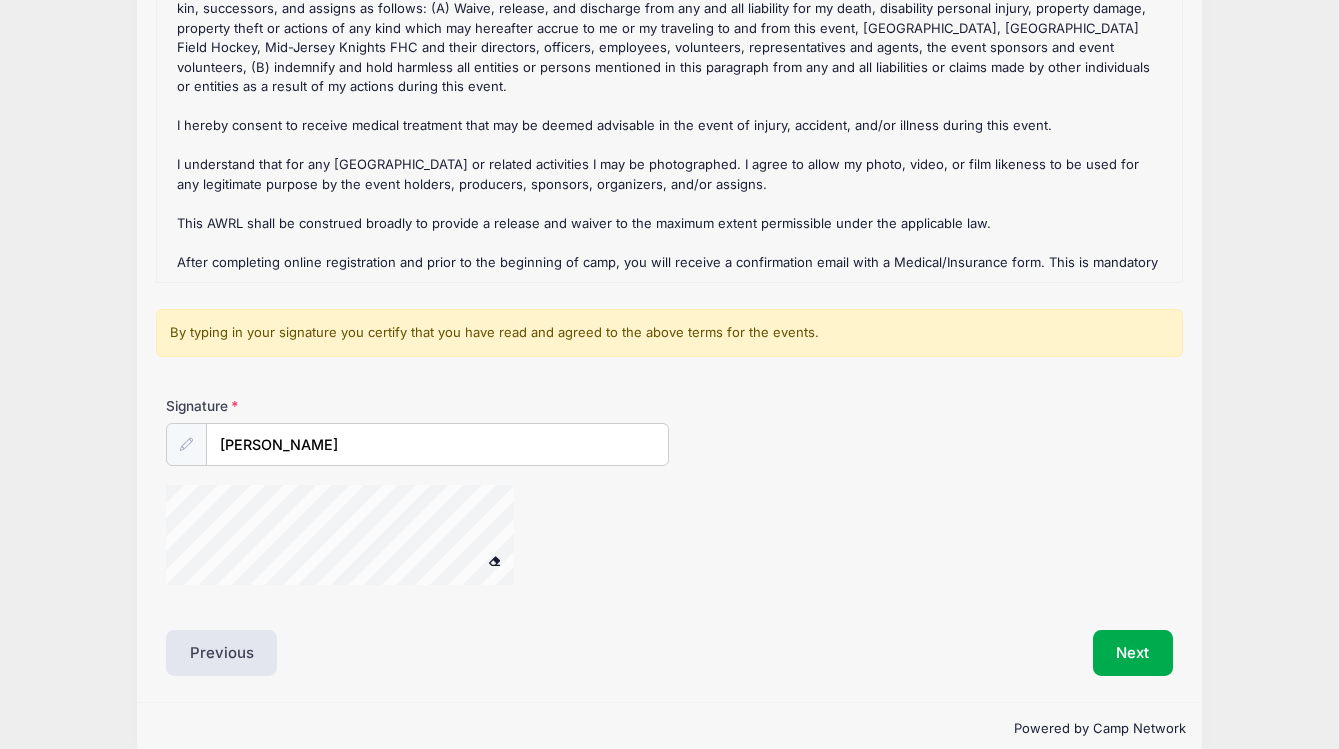 click at bounding box center [186, 444] 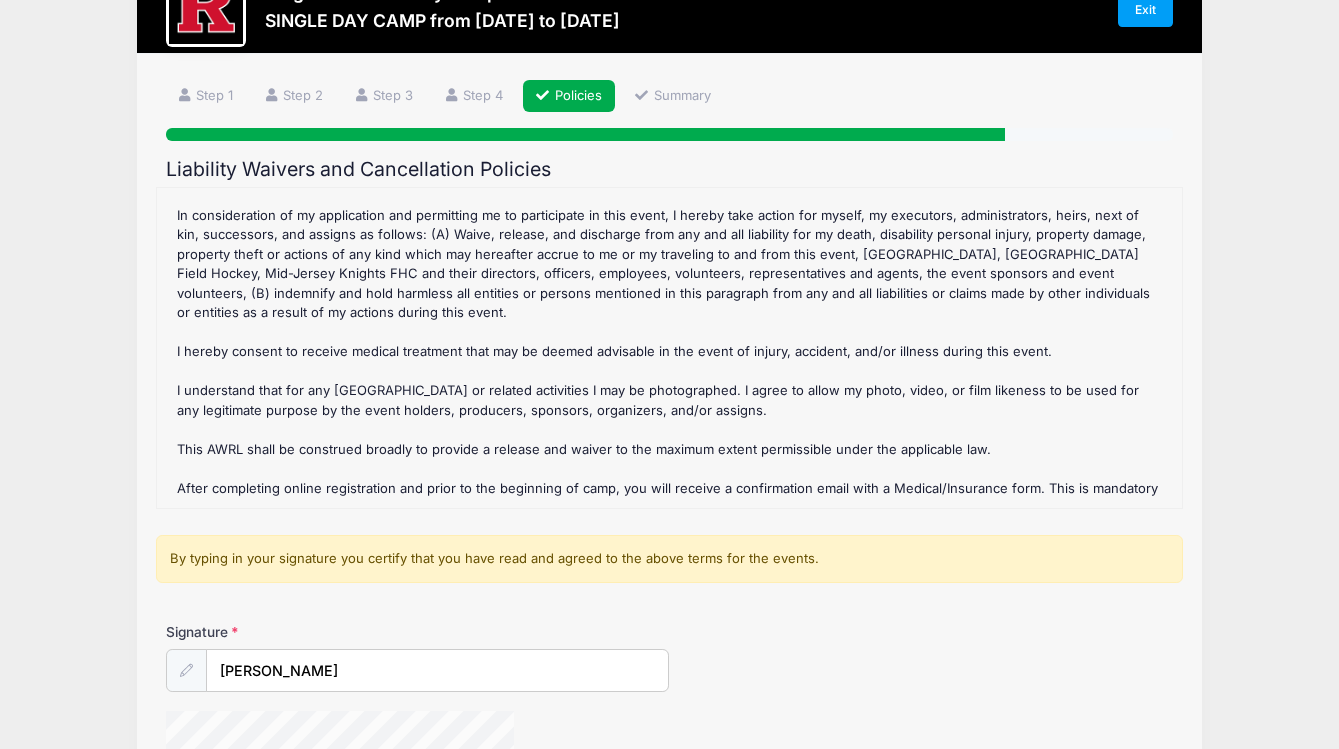 scroll, scrollTop: 0, scrollLeft: 0, axis: both 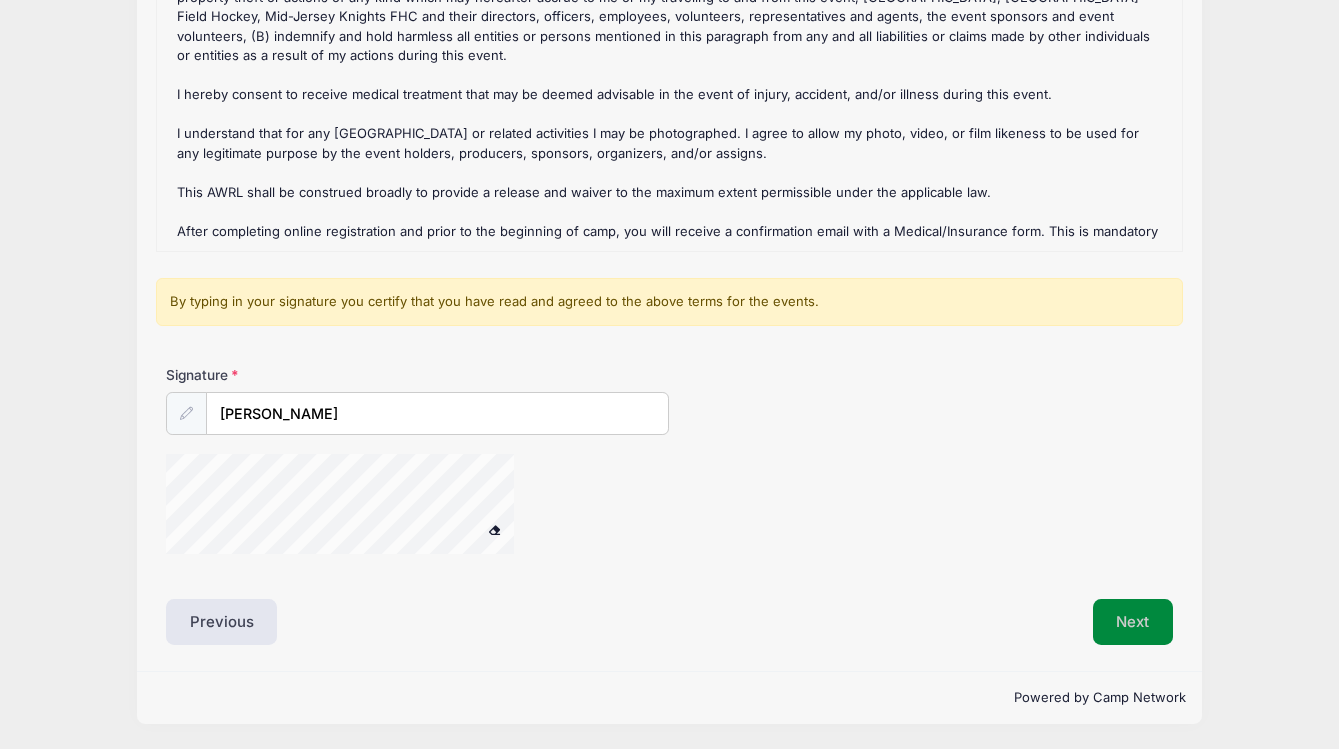 click on "Next" at bounding box center (1133, 622) 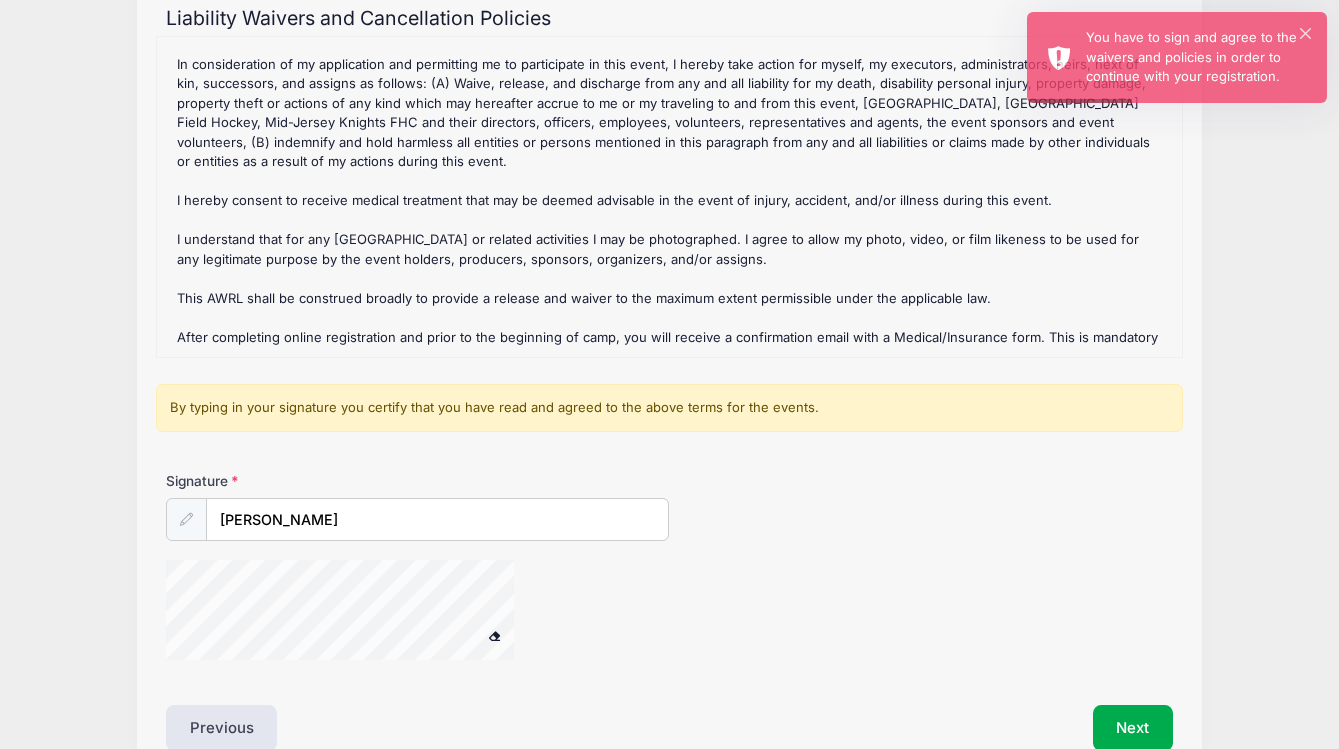 scroll, scrollTop: 220, scrollLeft: 0, axis: vertical 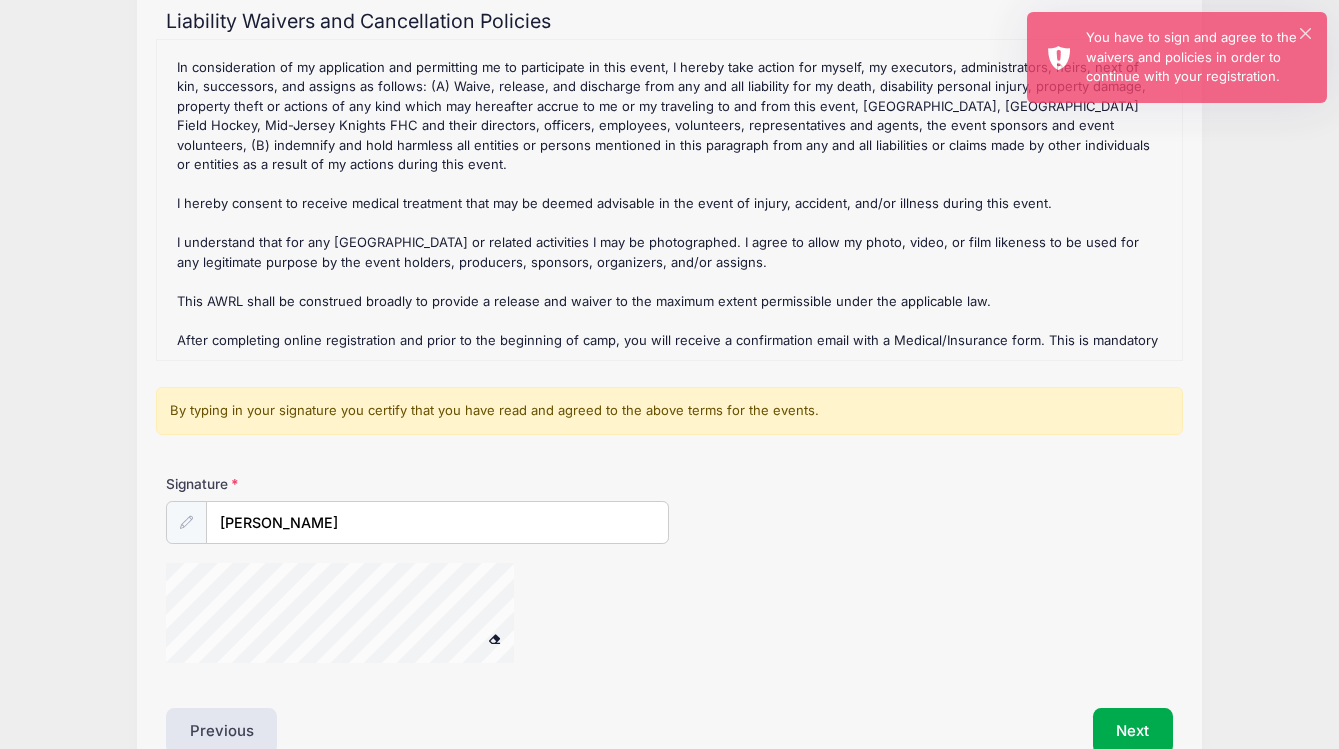 click at bounding box center [494, 638] 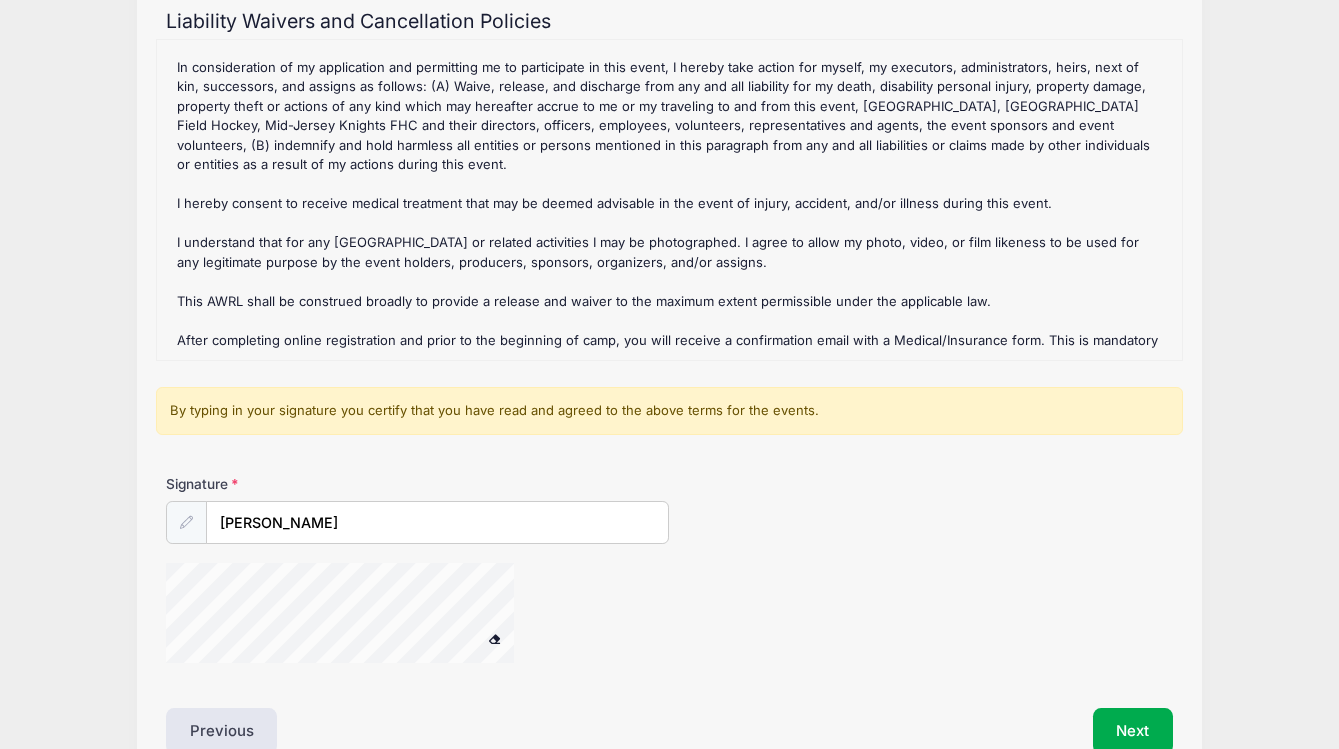 click at bounding box center (502, 616) 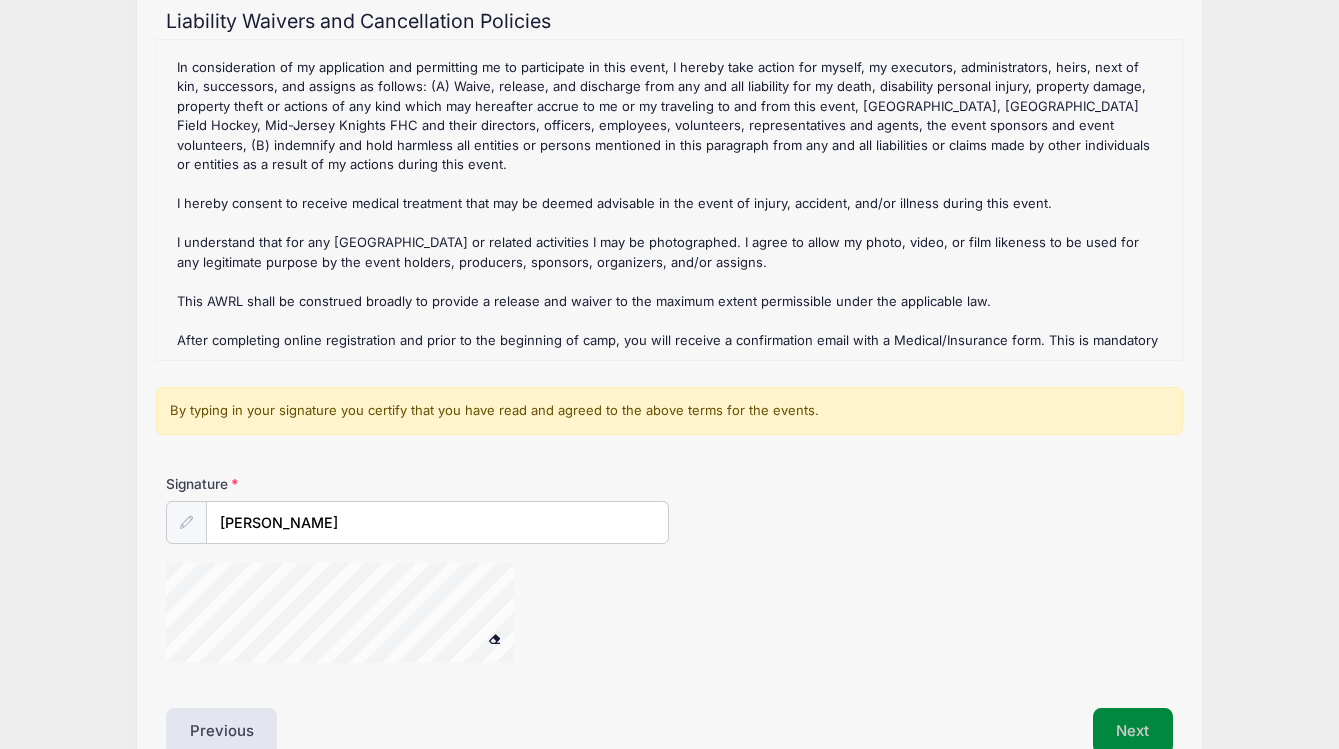click on "Next" at bounding box center (1133, 731) 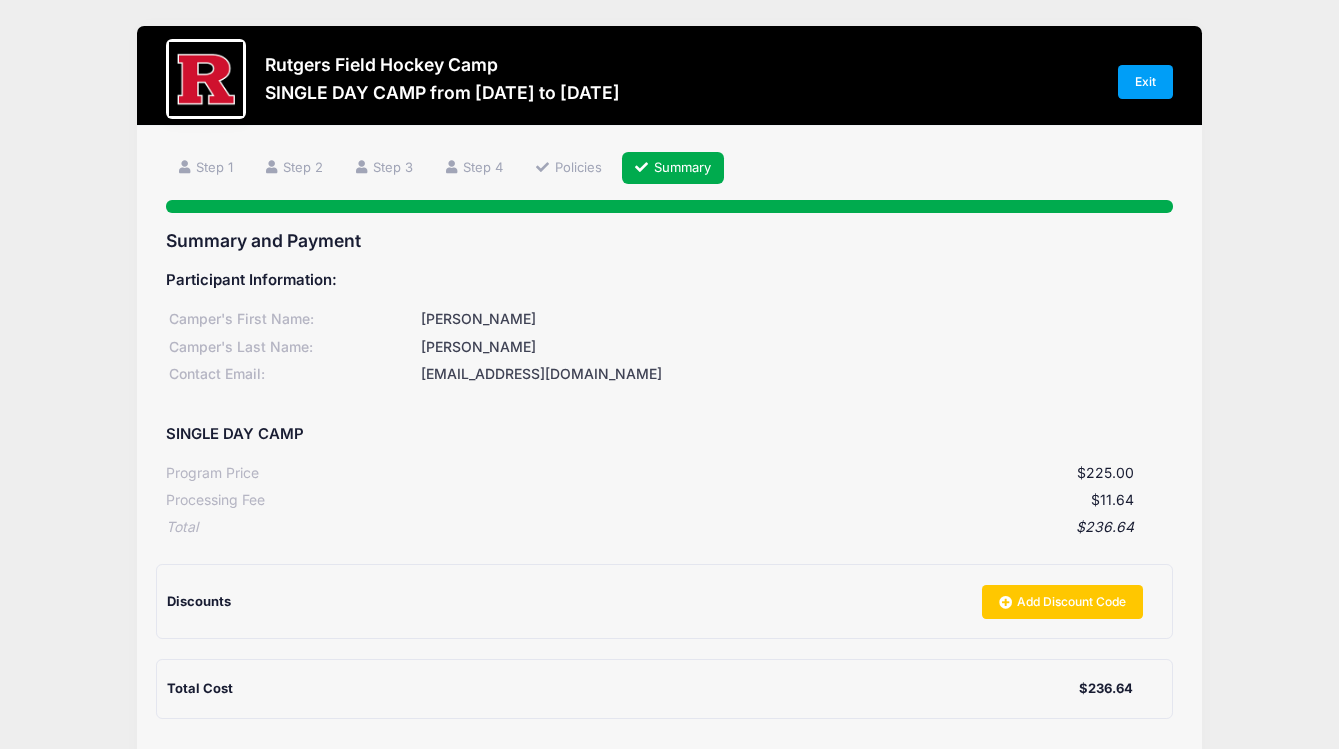 scroll, scrollTop: 199, scrollLeft: 0, axis: vertical 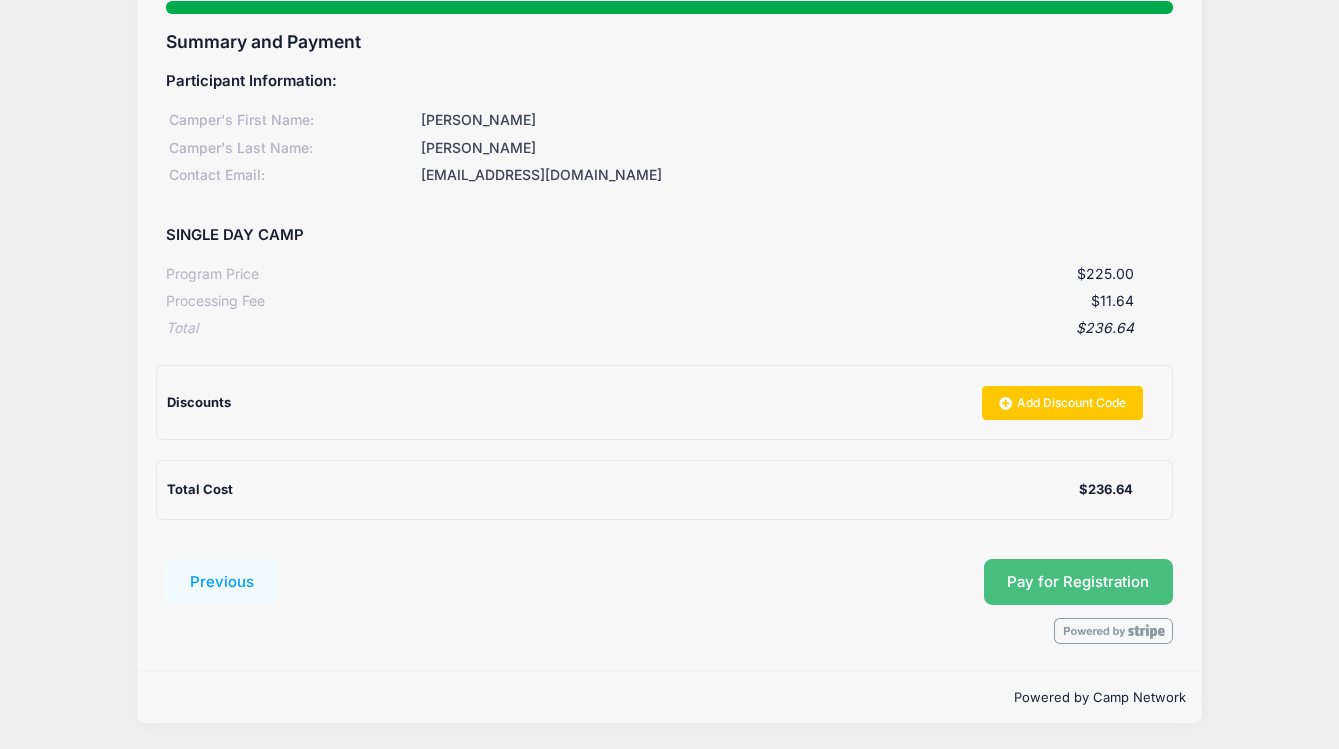 click on "Pay for Registration" at bounding box center [1078, 582] 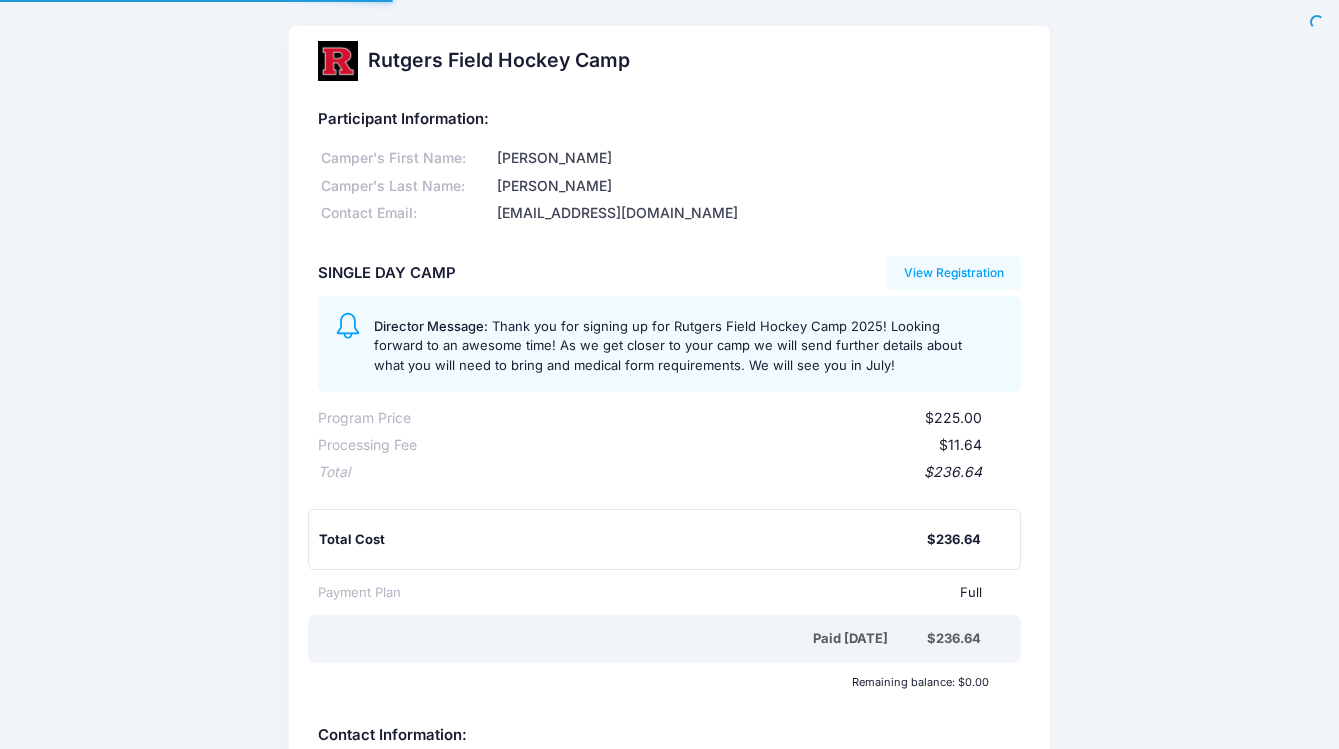 scroll, scrollTop: 0, scrollLeft: 0, axis: both 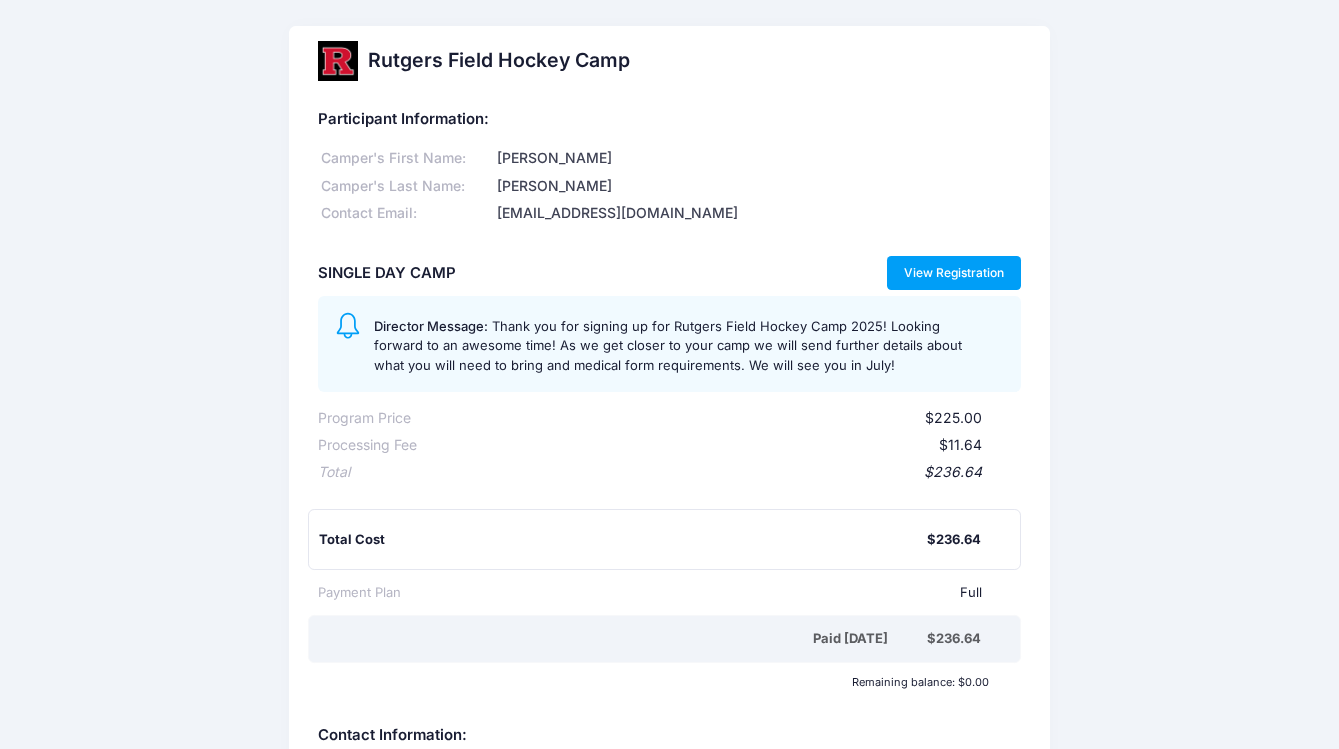 click on "View Registration" at bounding box center [954, 273] 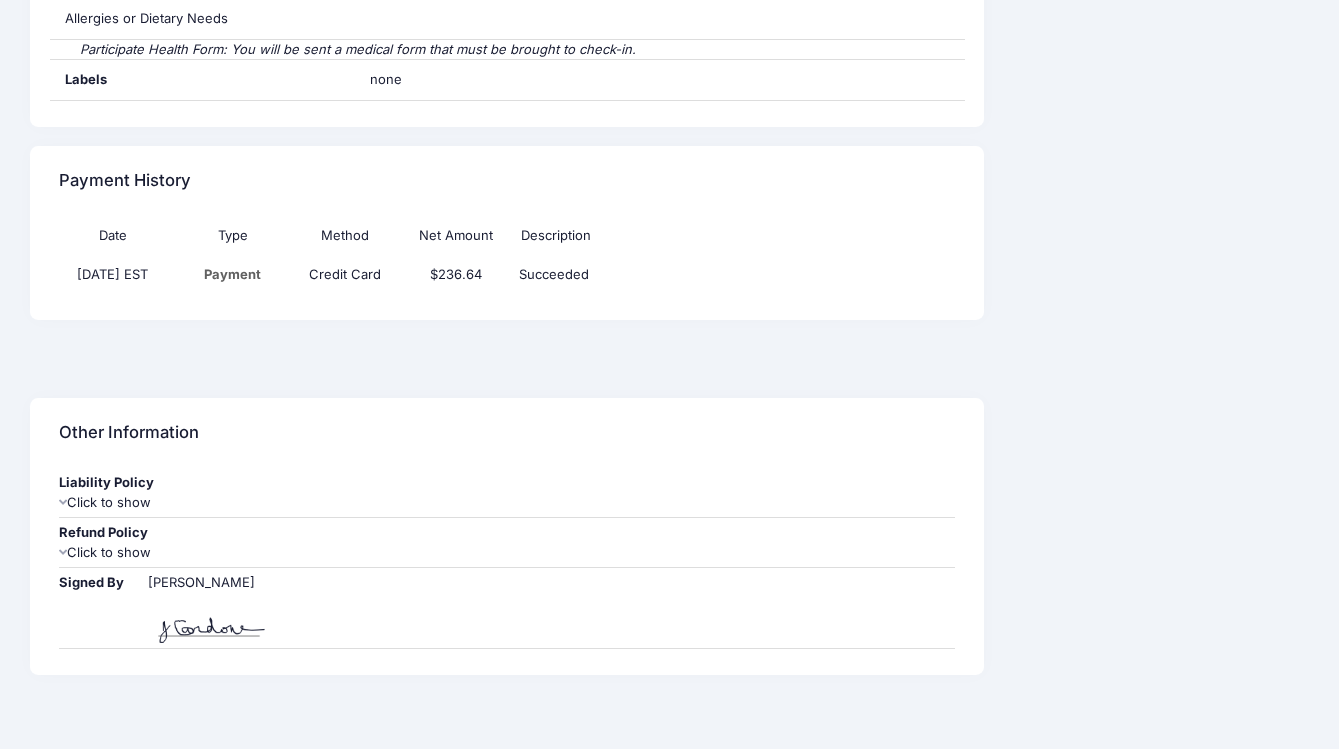 scroll, scrollTop: 1582, scrollLeft: 0, axis: vertical 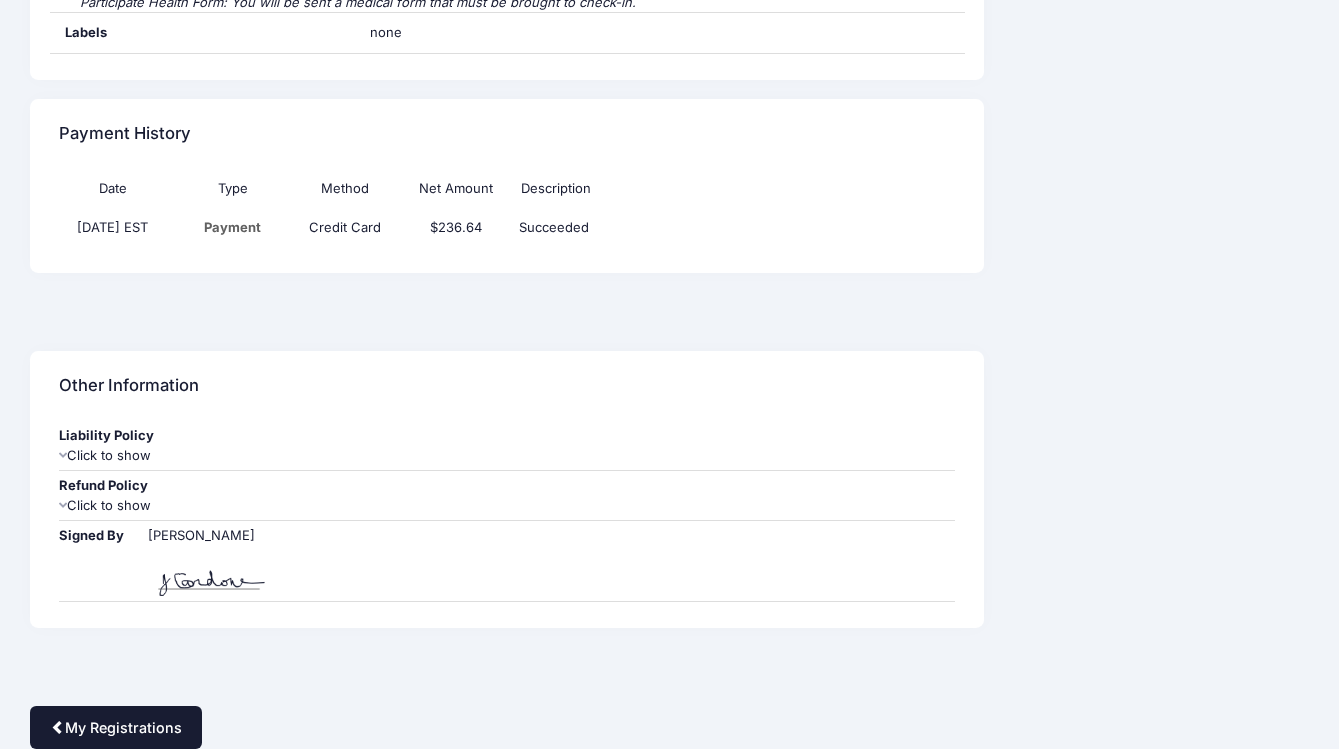 click on "My Registrations" at bounding box center (116, 727) 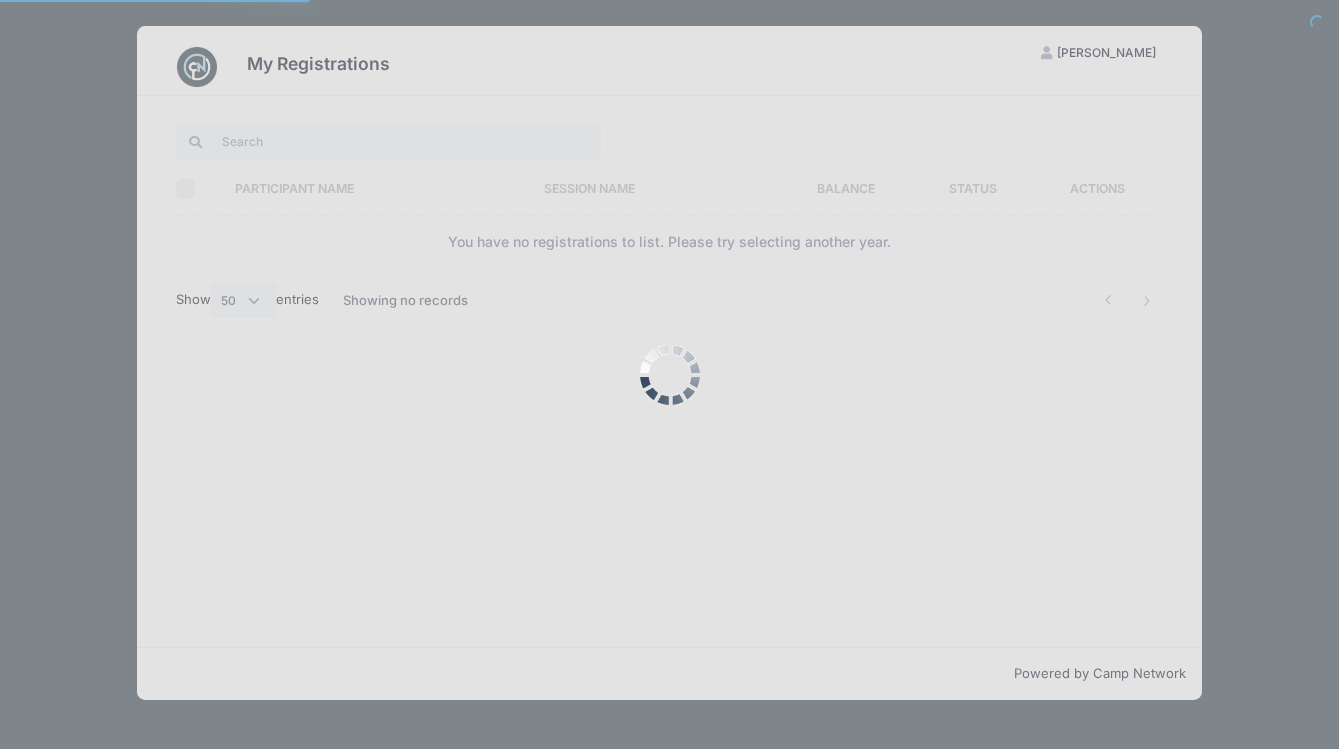 select on "50" 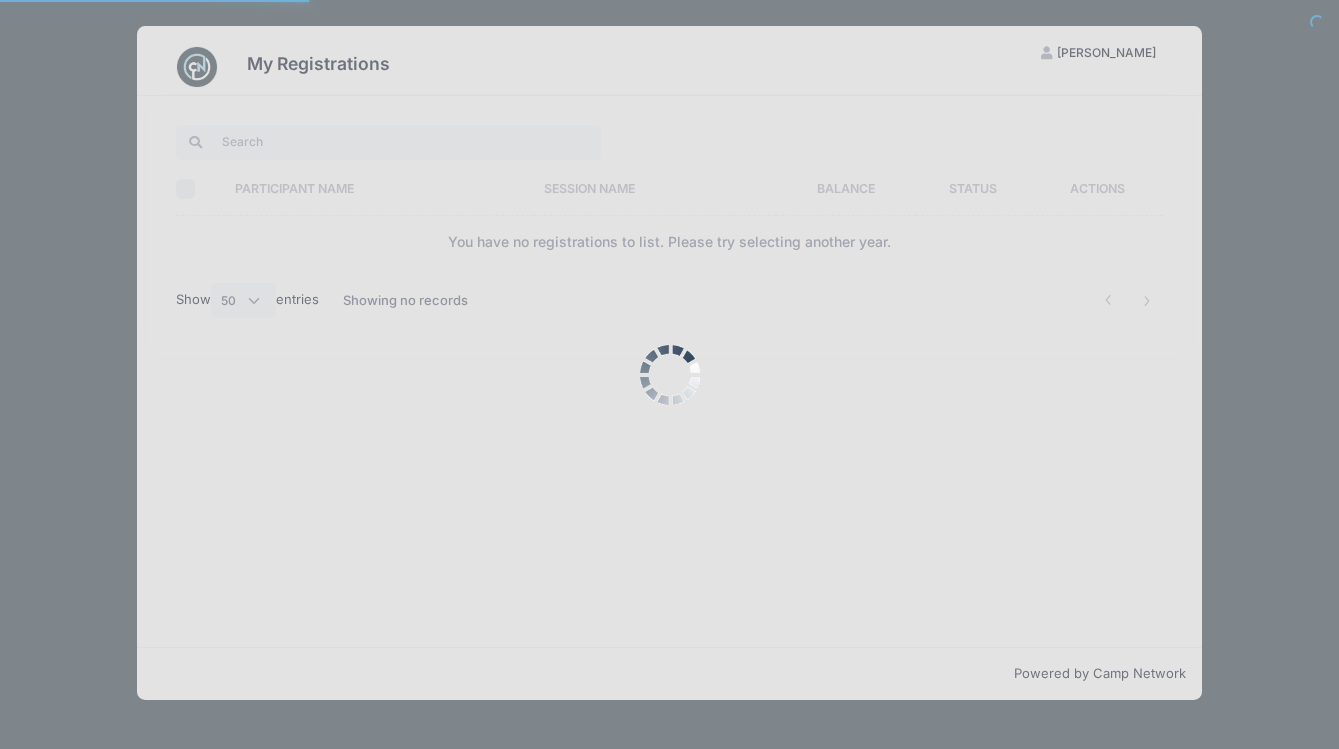 scroll, scrollTop: 0, scrollLeft: 0, axis: both 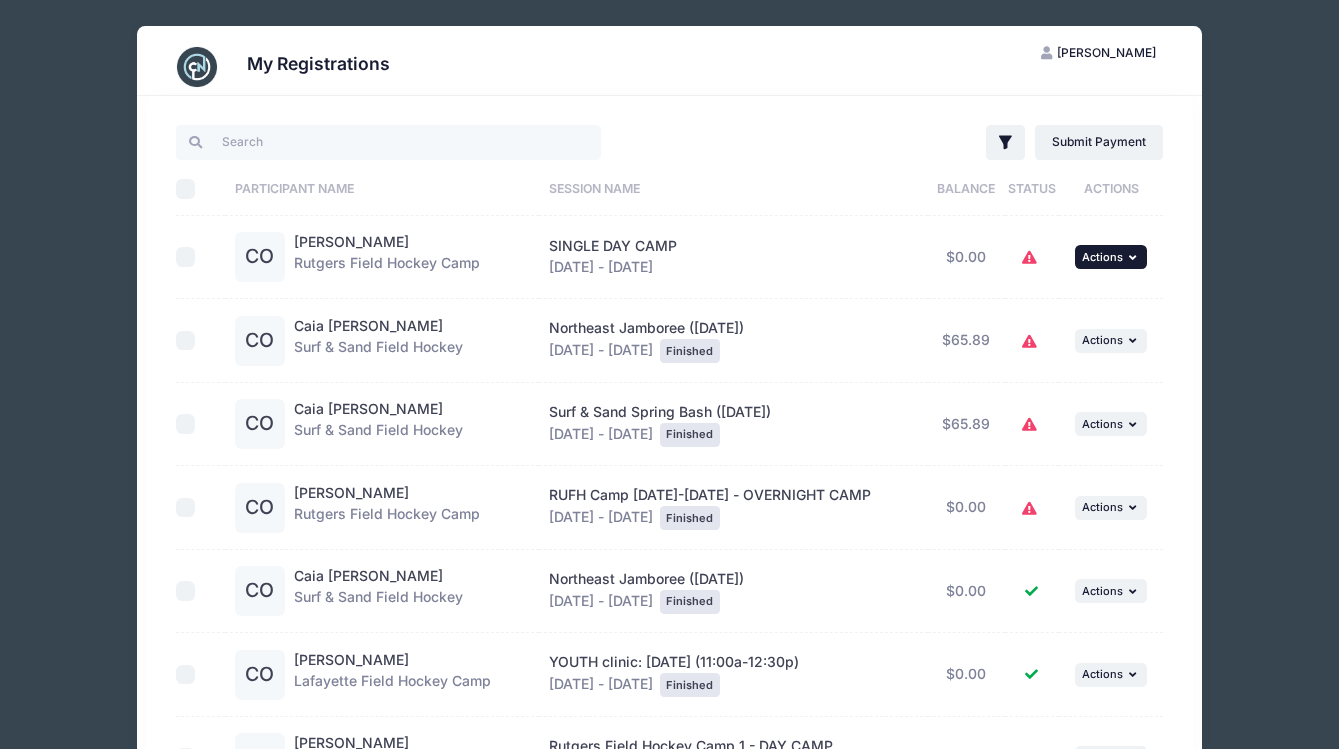click on "Actions" at bounding box center (1102, 257) 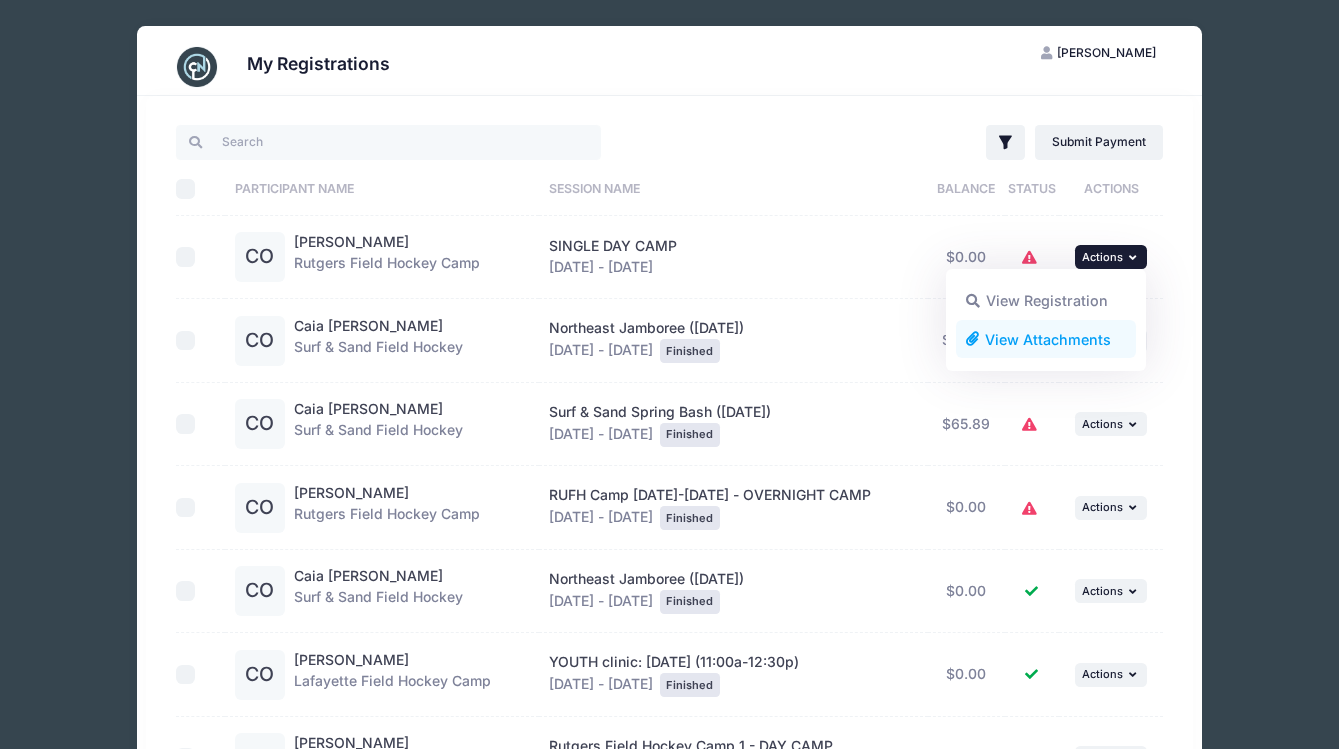 click on "View Attachments" at bounding box center [1046, 339] 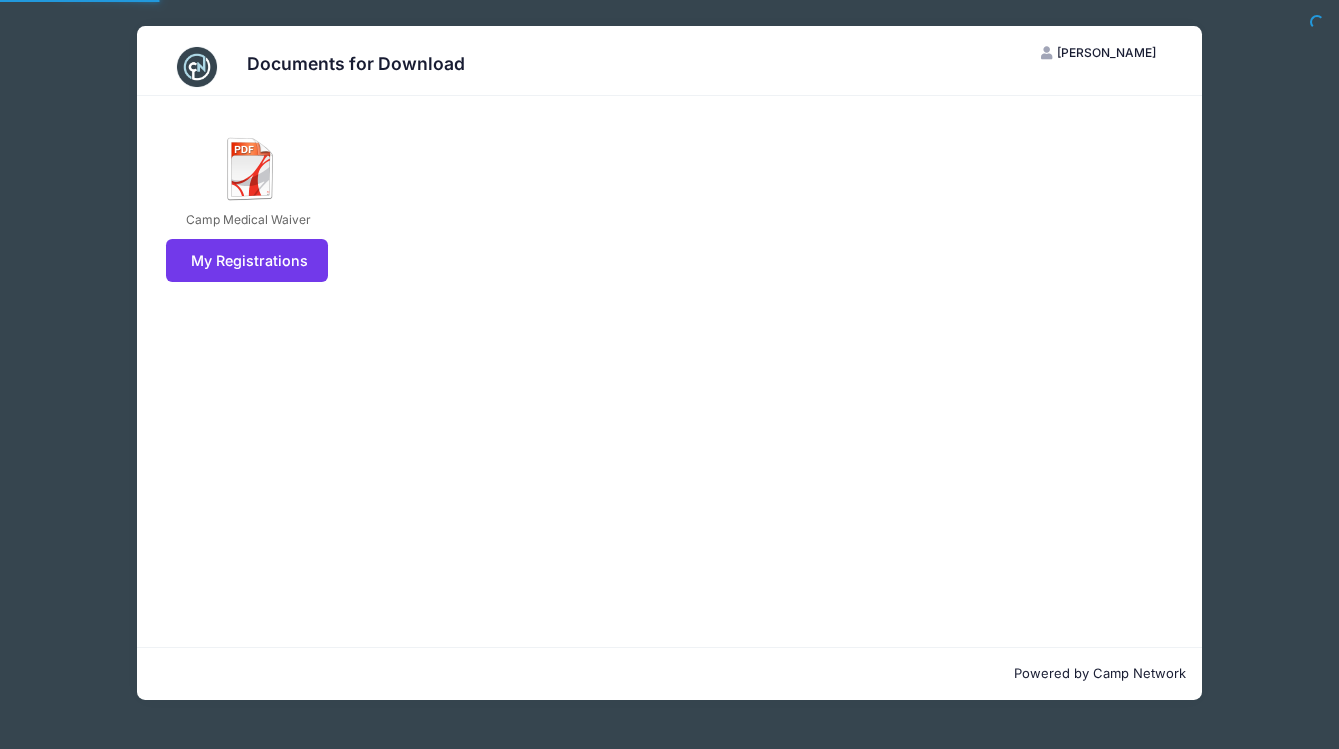 scroll, scrollTop: 0, scrollLeft: 0, axis: both 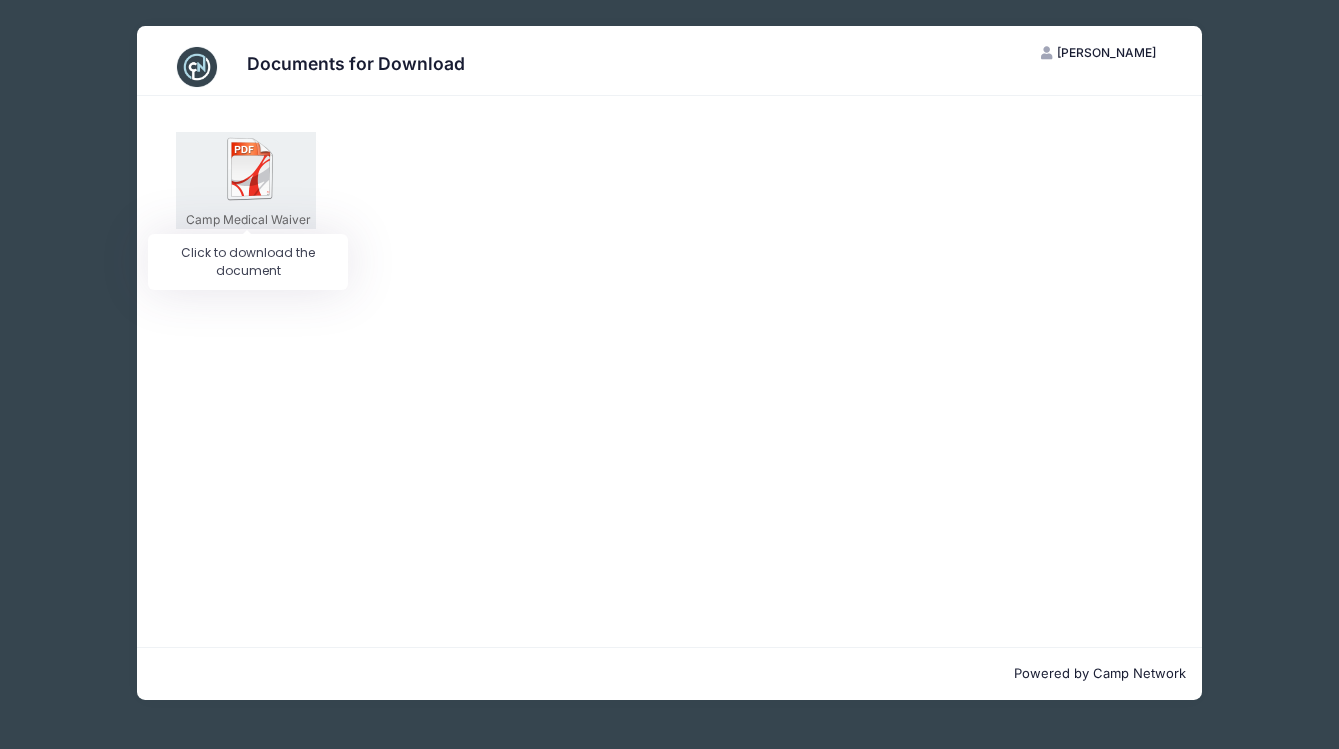click on "Camp Medical Waiver" at bounding box center [248, 220] 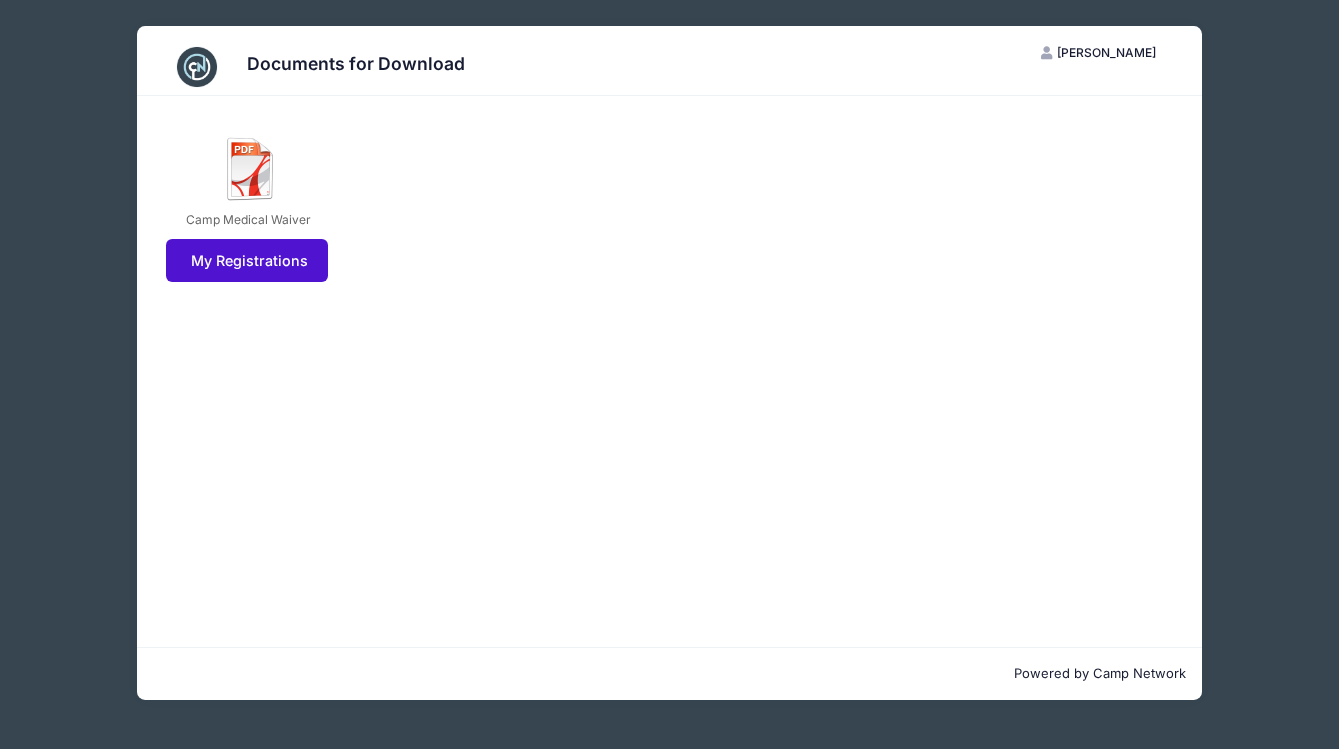 click on "My Registrations" at bounding box center [247, 260] 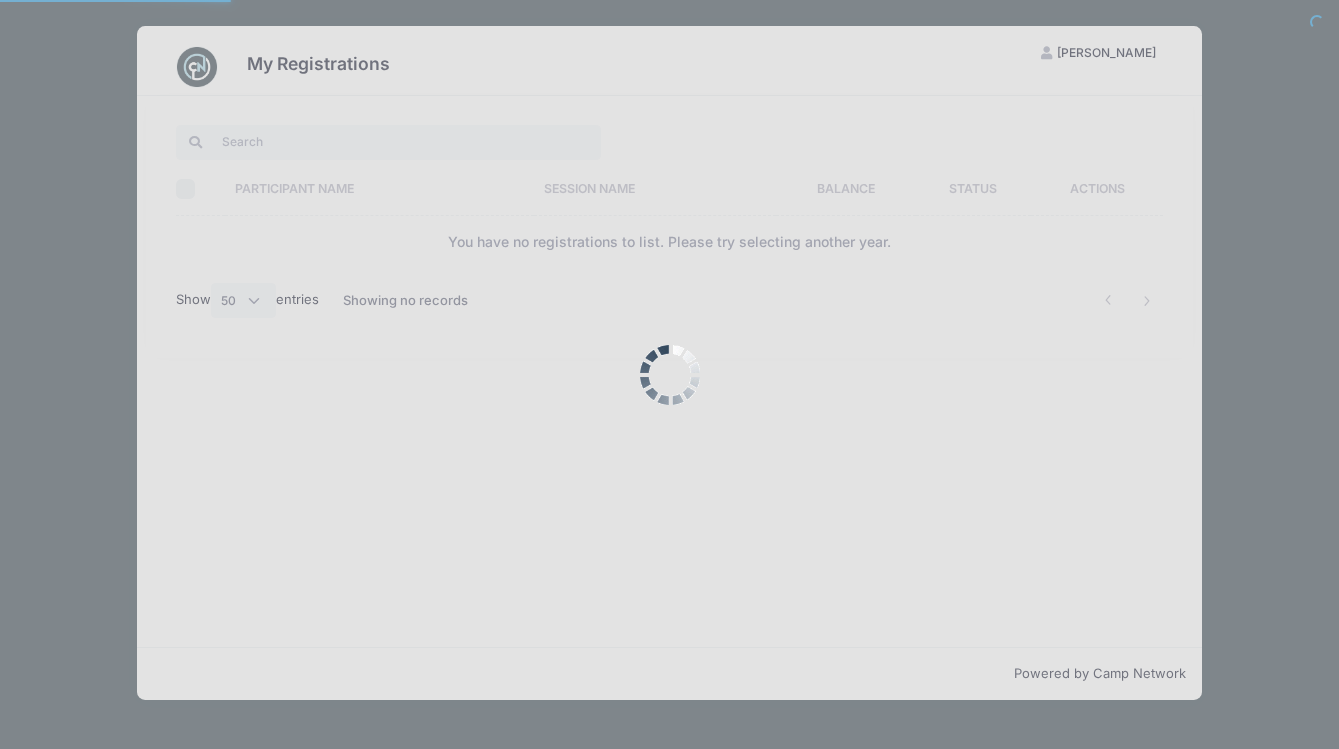 select on "50" 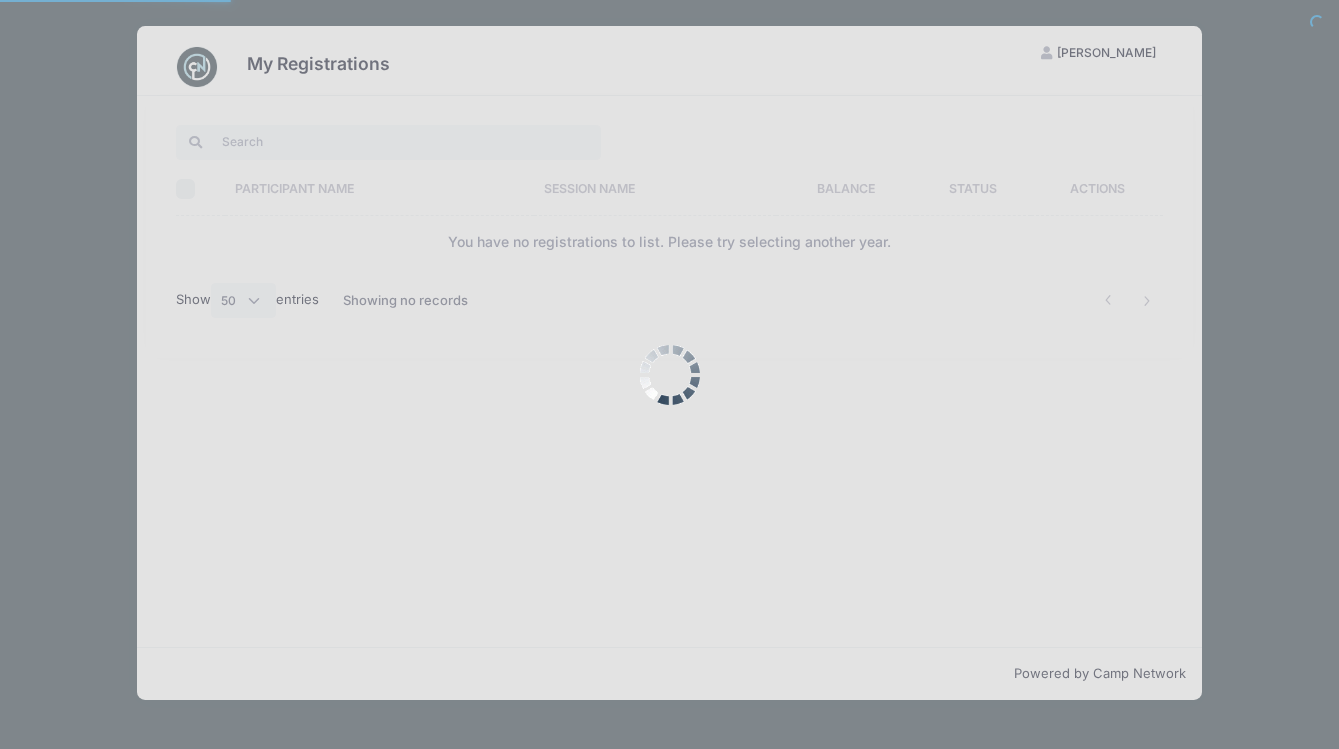 scroll, scrollTop: 0, scrollLeft: 0, axis: both 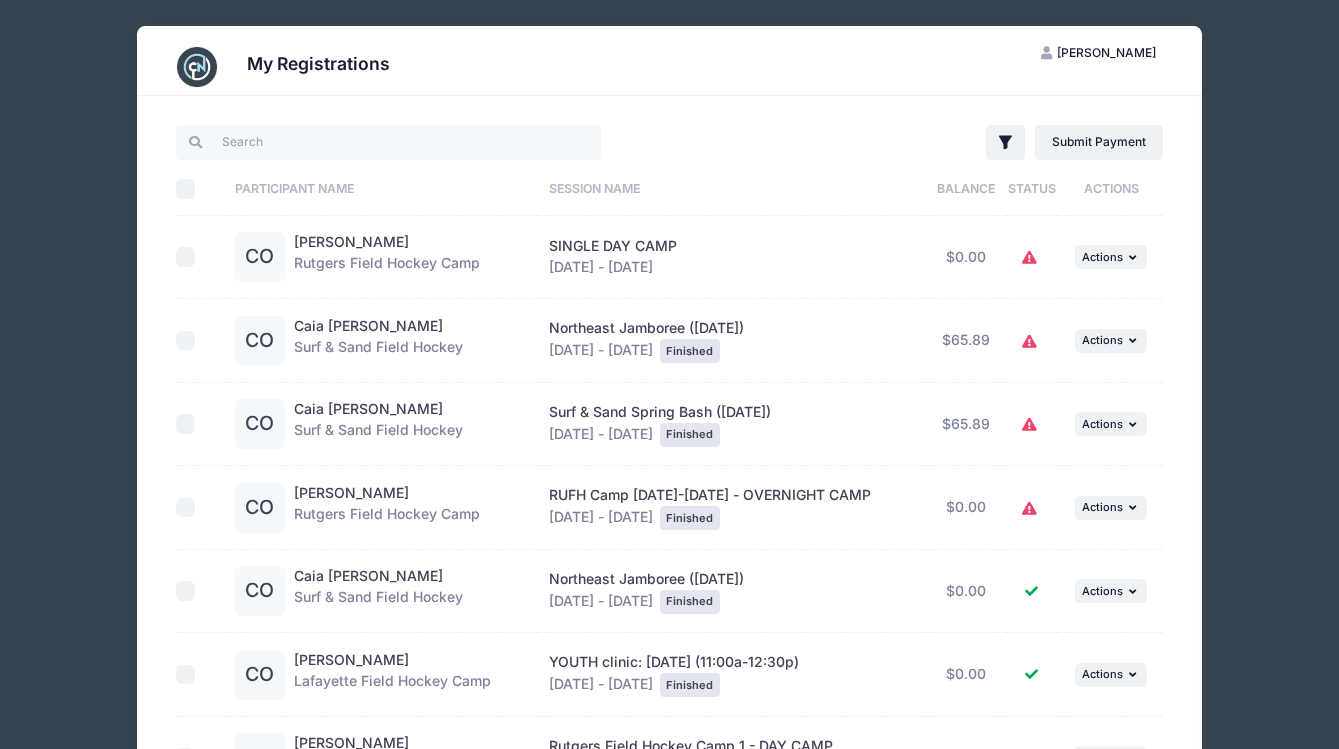 click at bounding box center [1032, 258] 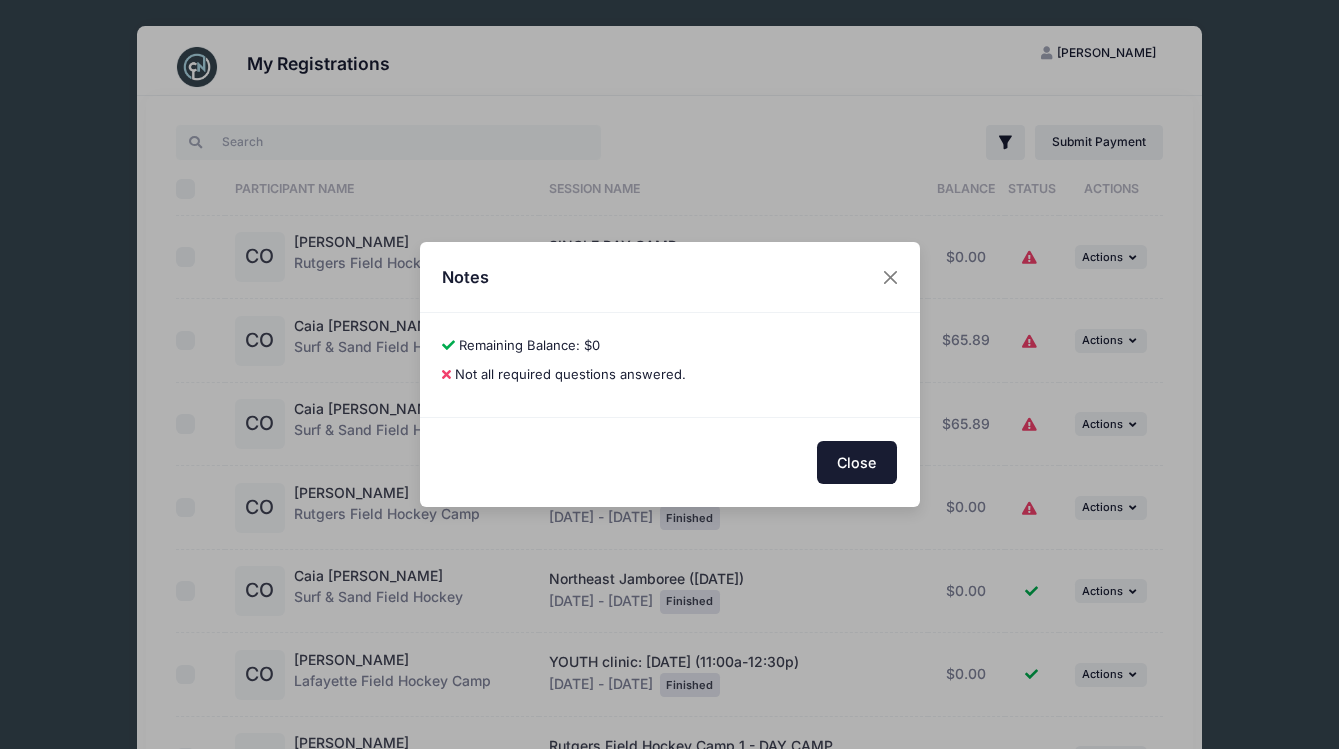 click on "Close" at bounding box center (857, 462) 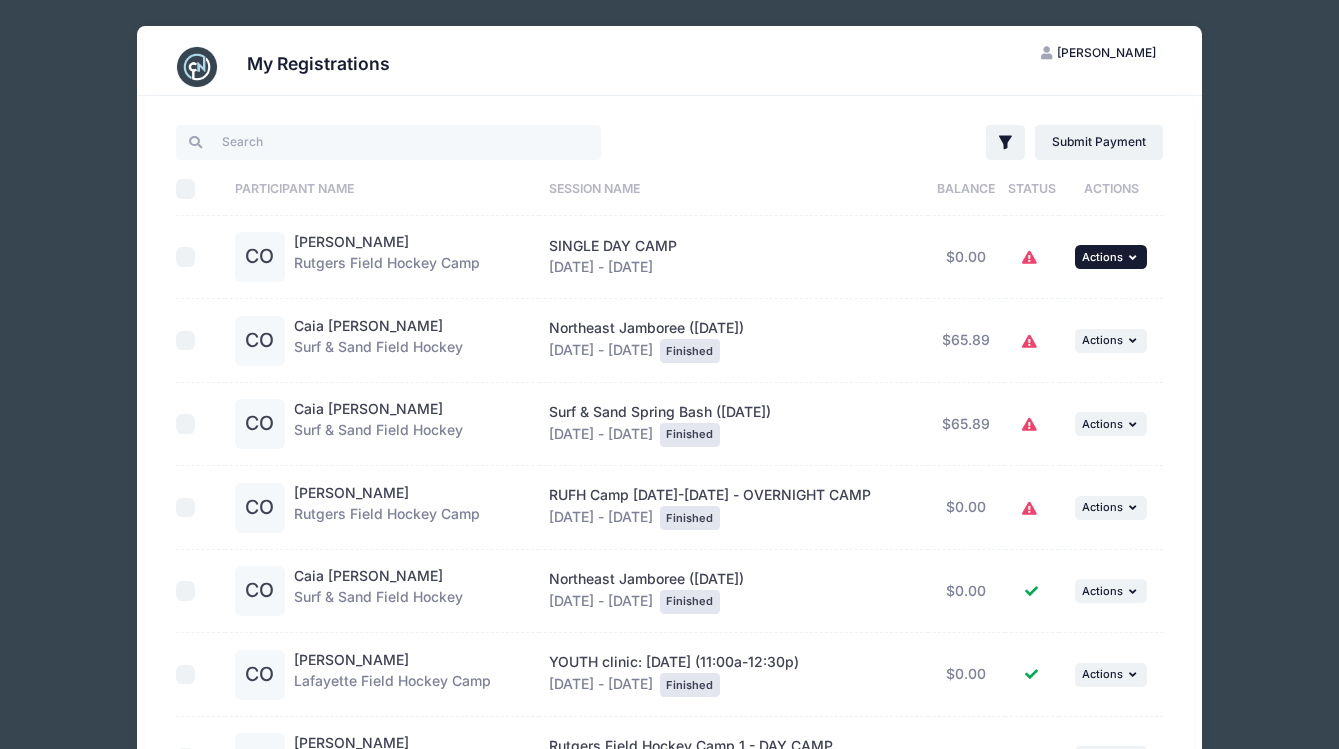 click on "Actions" at bounding box center [1102, 257] 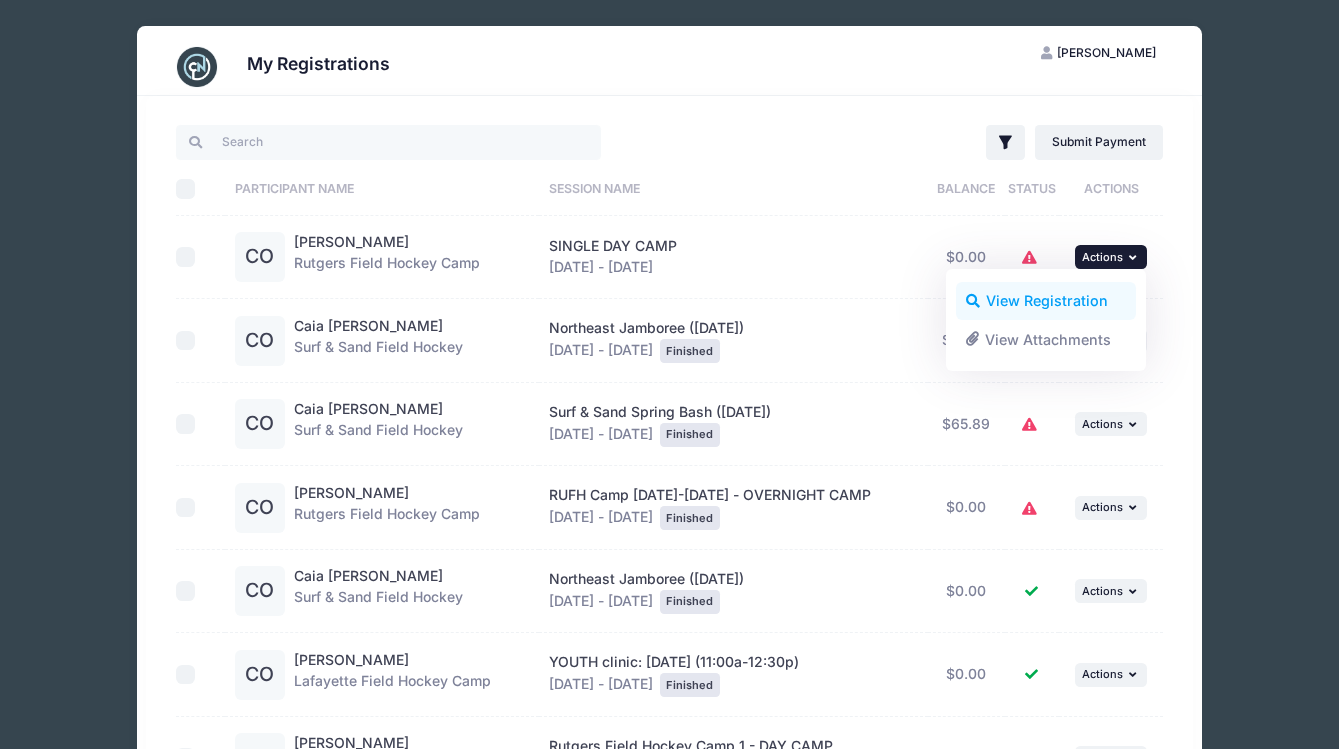 click on "View Registration" at bounding box center (1046, 301) 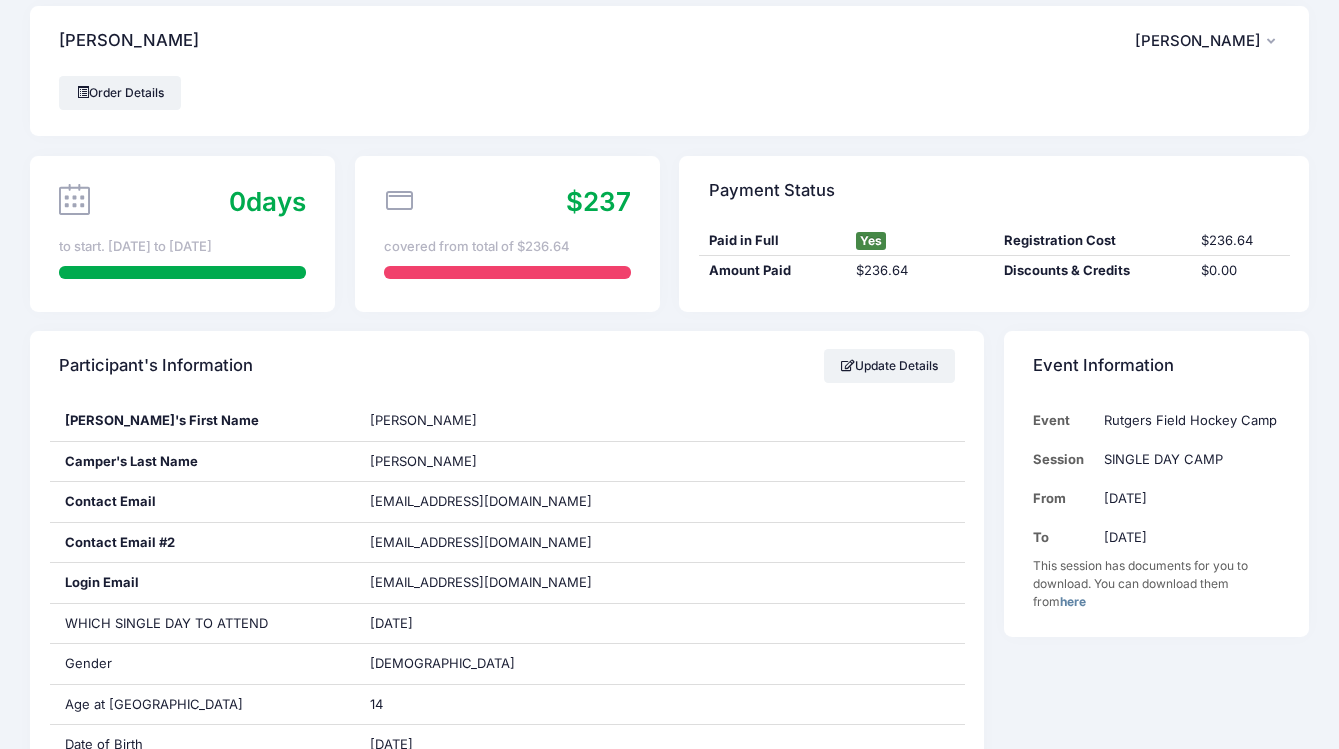 scroll, scrollTop: 0, scrollLeft: 0, axis: both 